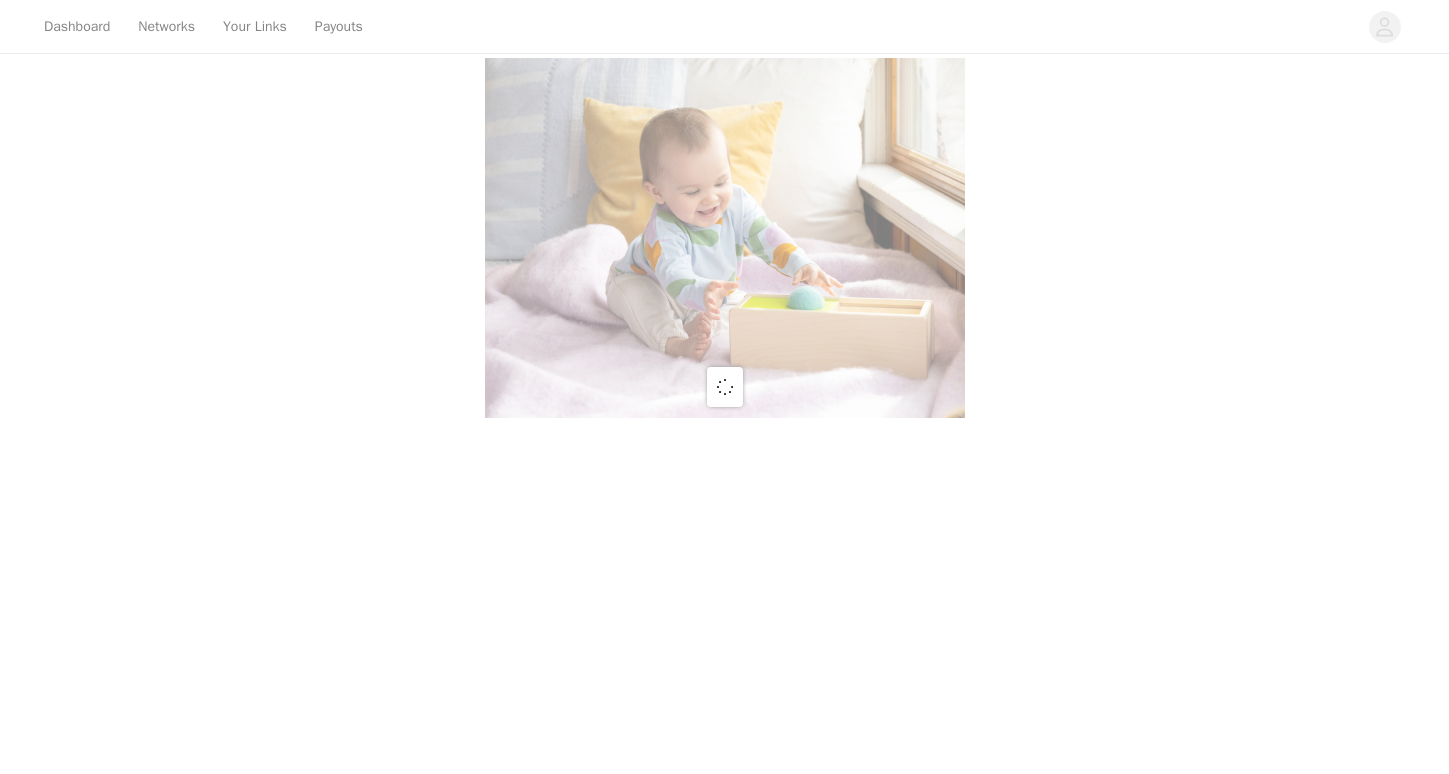 scroll, scrollTop: 0, scrollLeft: 0, axis: both 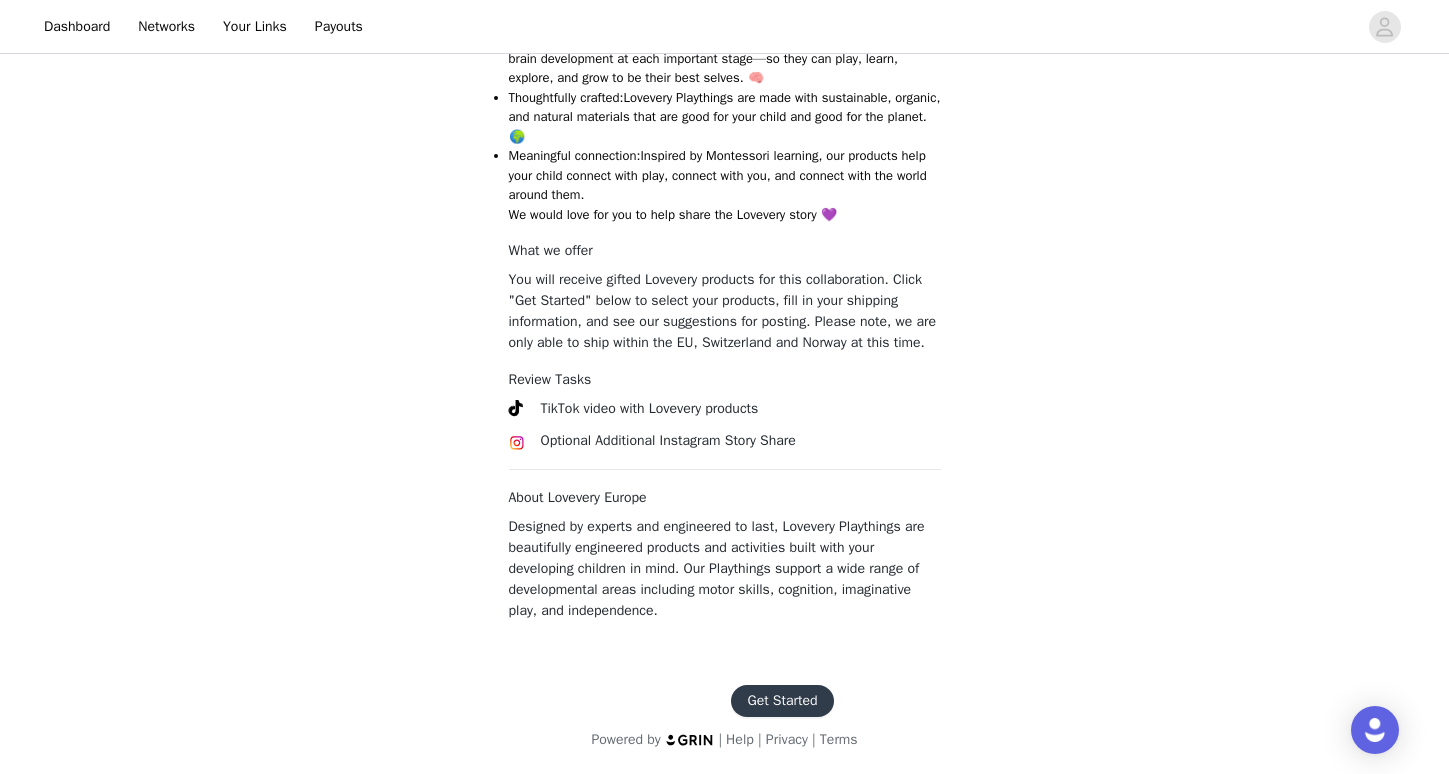 click on "Get Started" at bounding box center (782, 701) 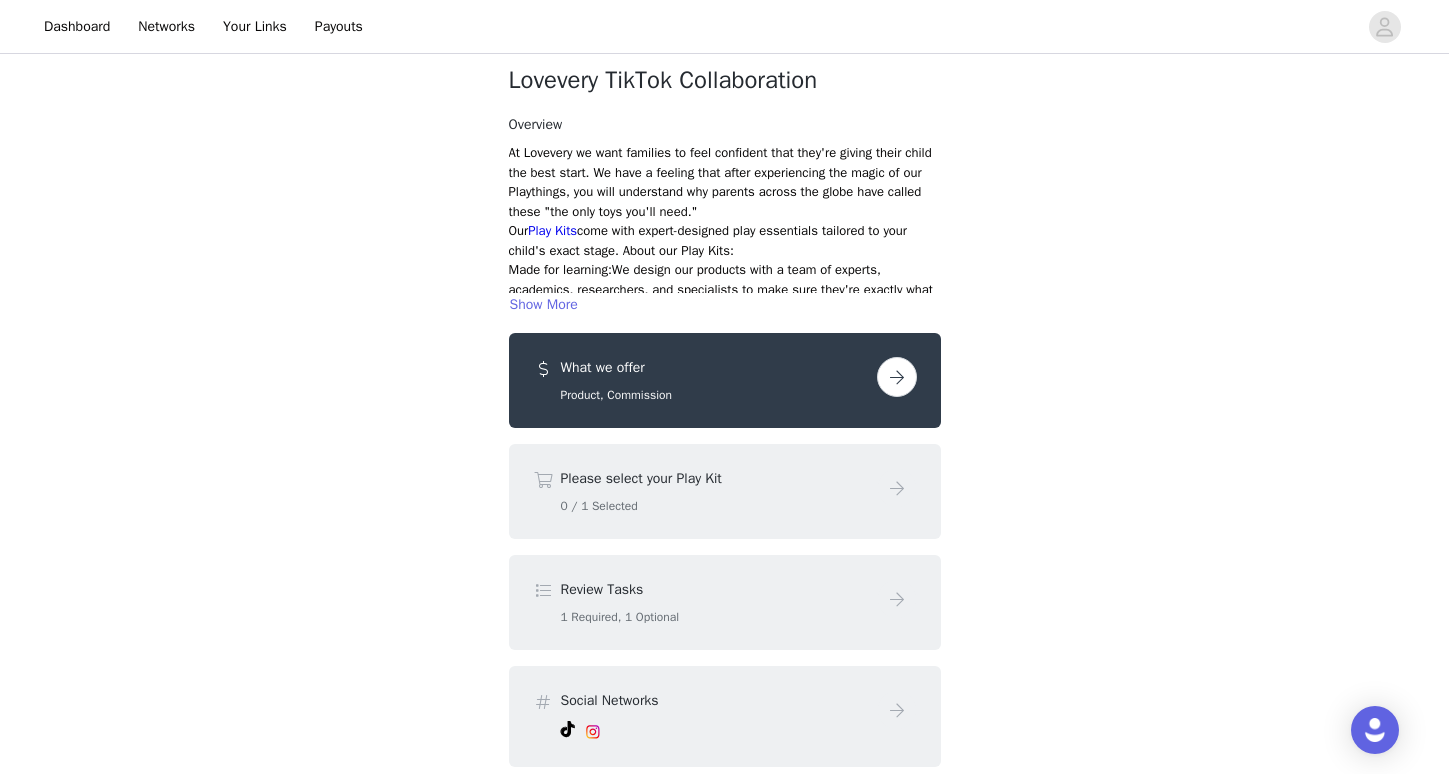 scroll, scrollTop: 110, scrollLeft: 0, axis: vertical 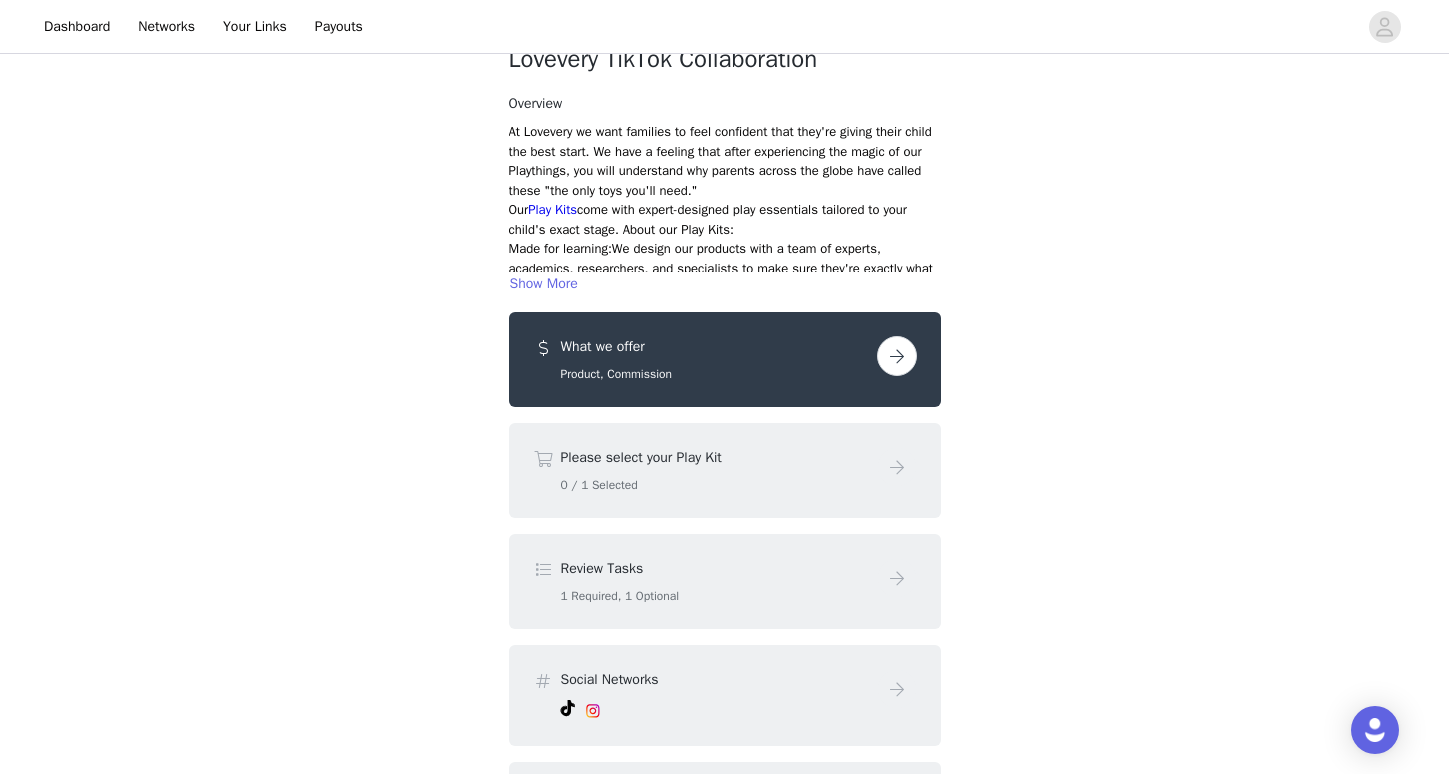 click on "What we offer" at bounding box center (715, 346) 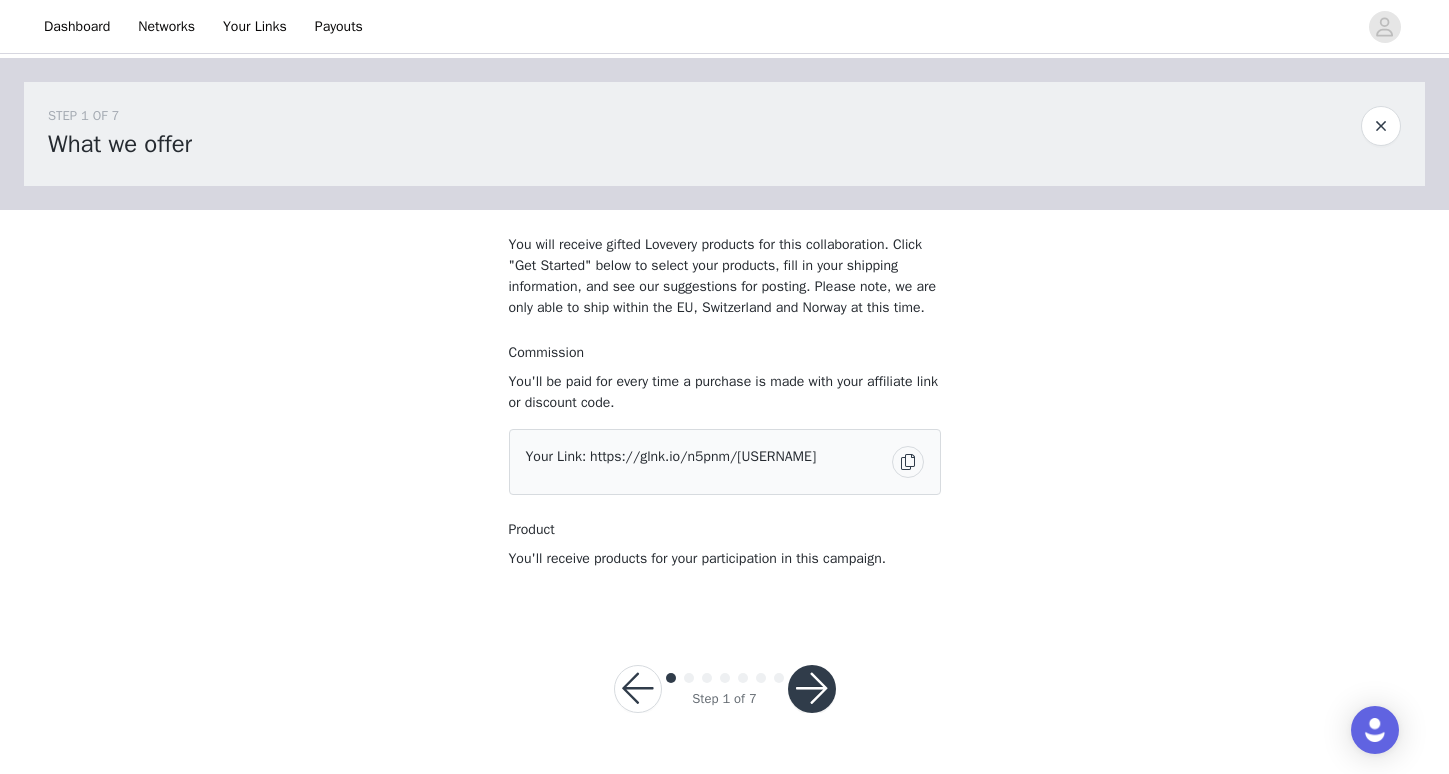 scroll, scrollTop: 7, scrollLeft: 0, axis: vertical 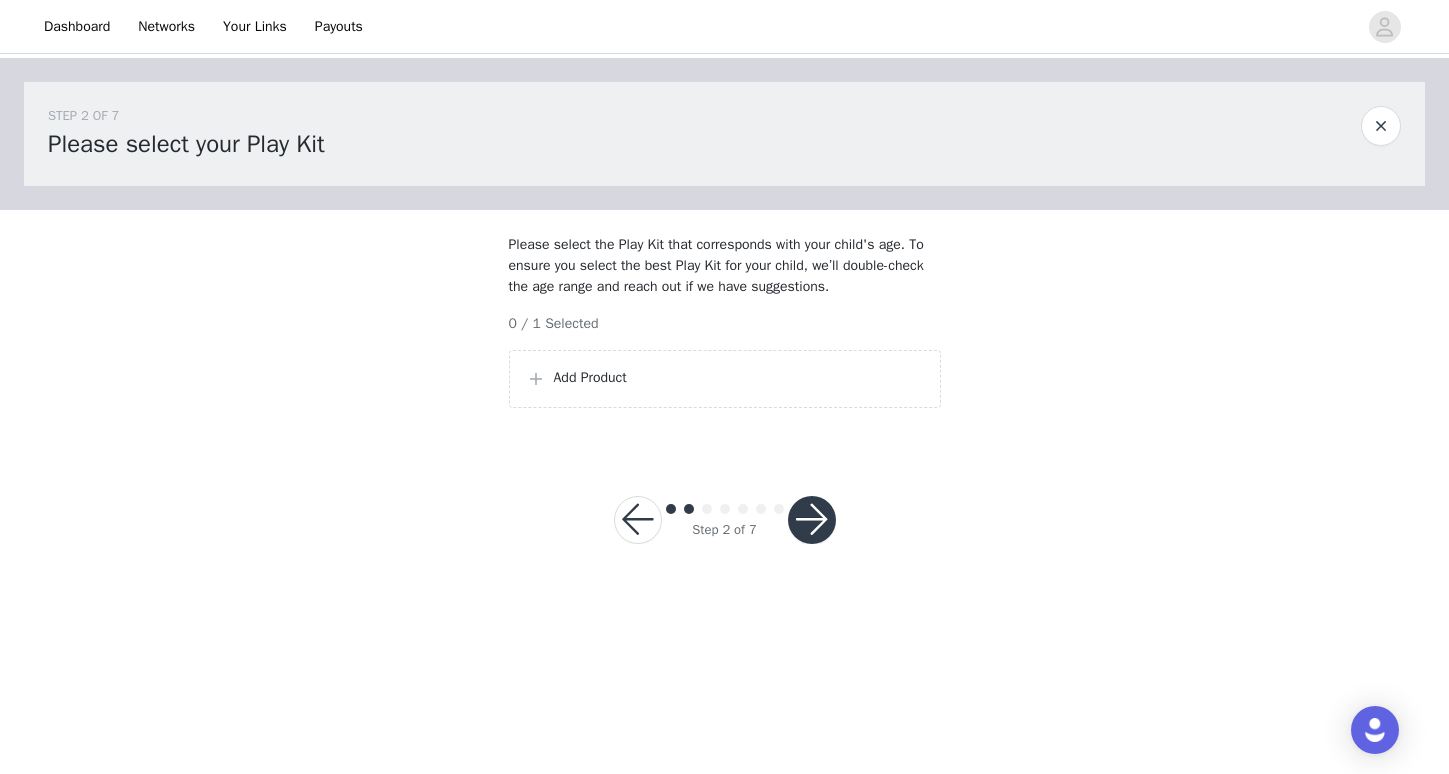 click at bounding box center [638, 520] 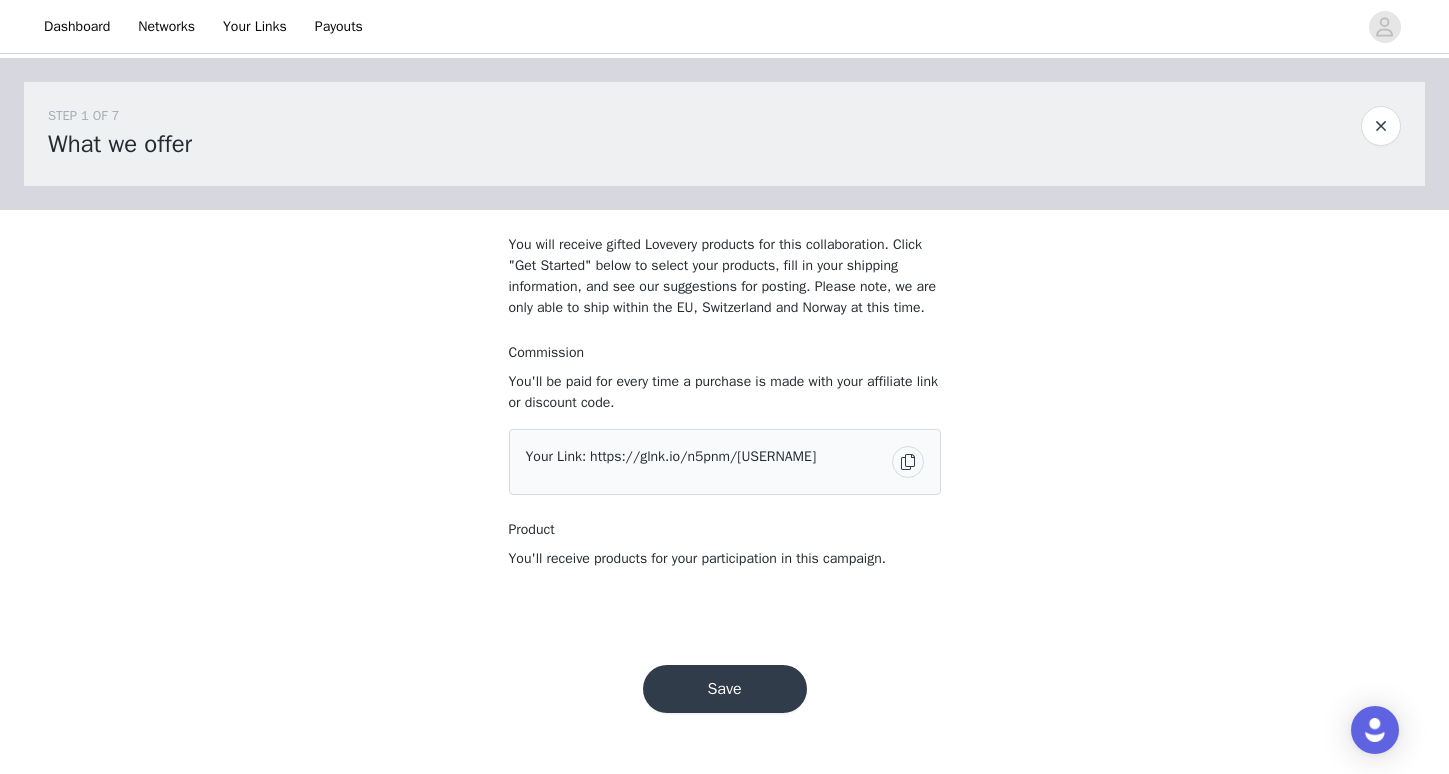 click on "Save" at bounding box center (725, 689) 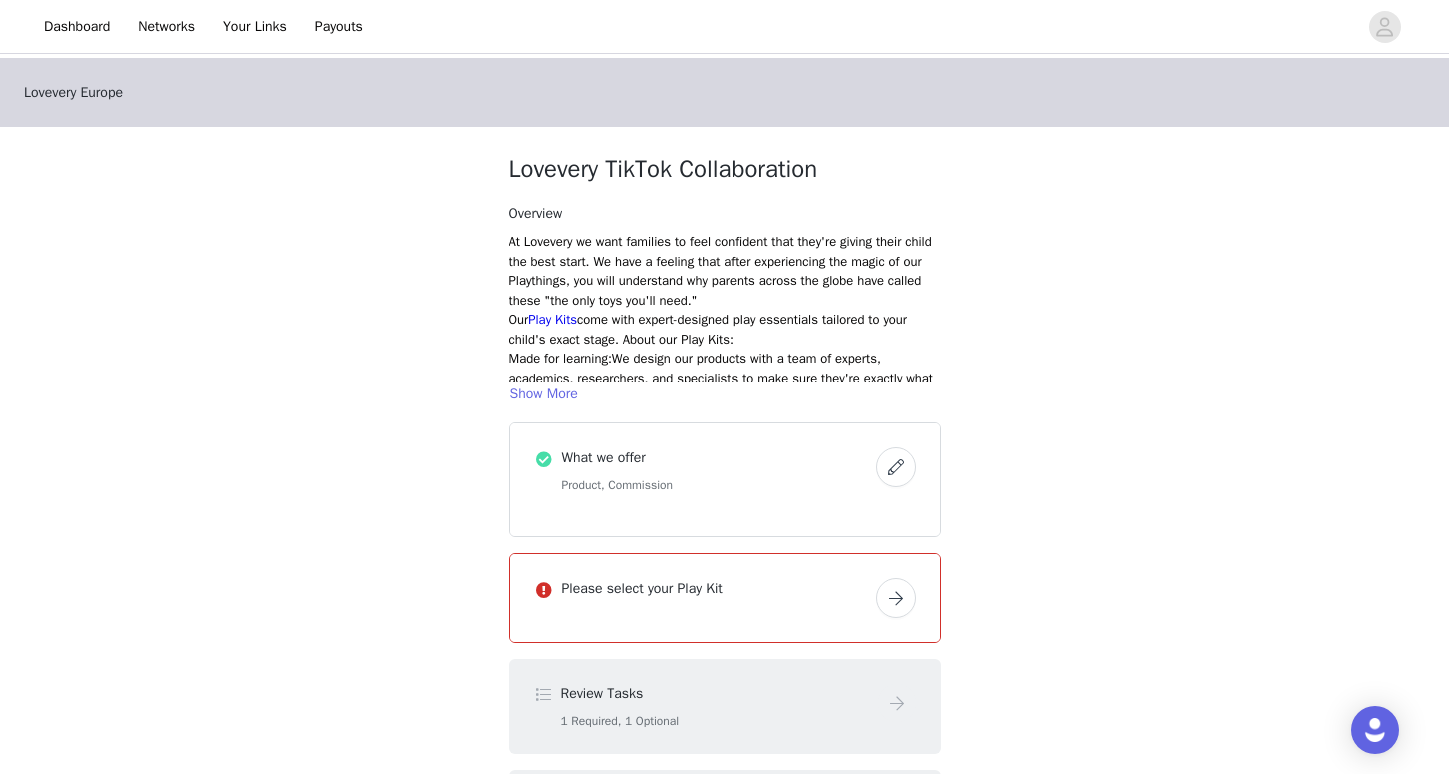 click on "Please select your Play Kit" at bounding box center (725, 598) 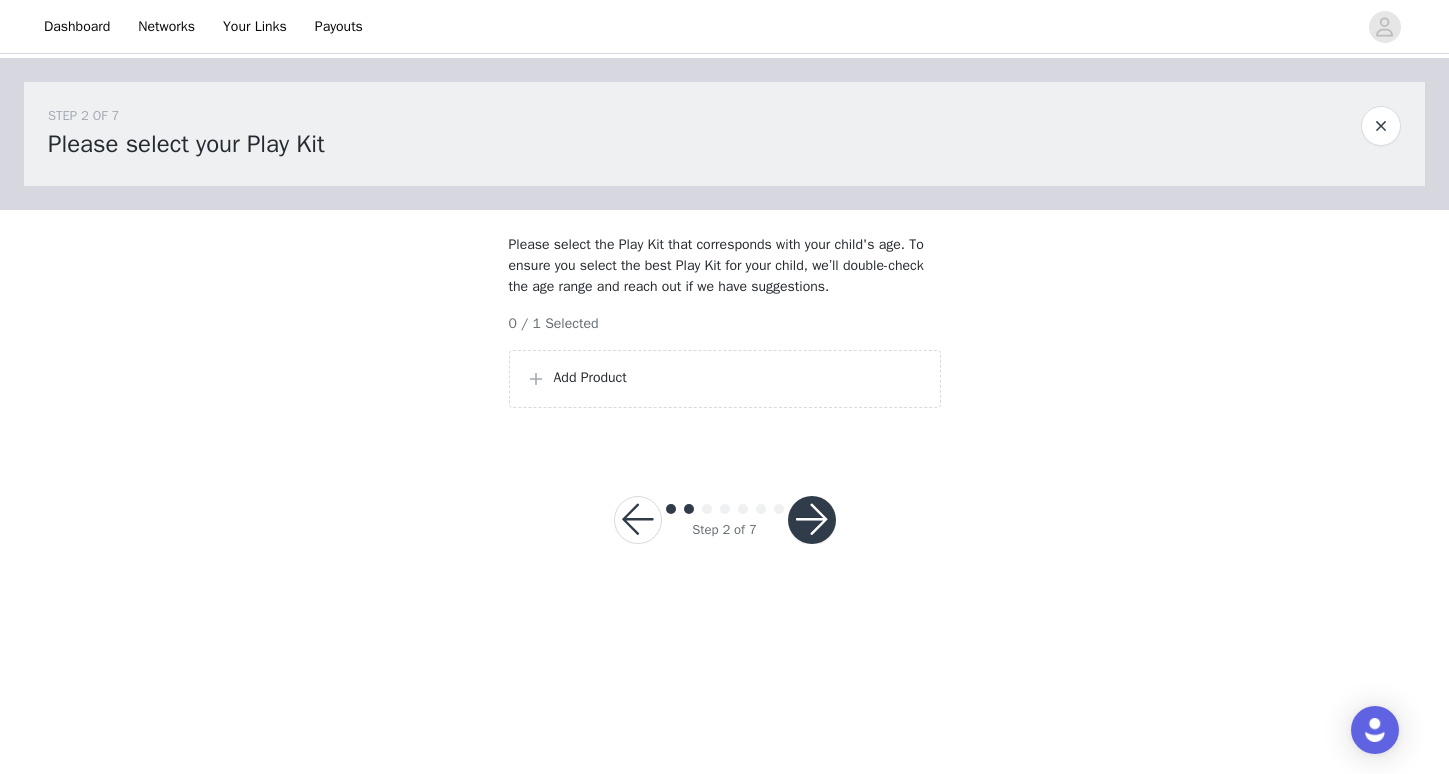 click on "Add Product" at bounding box center [725, 379] 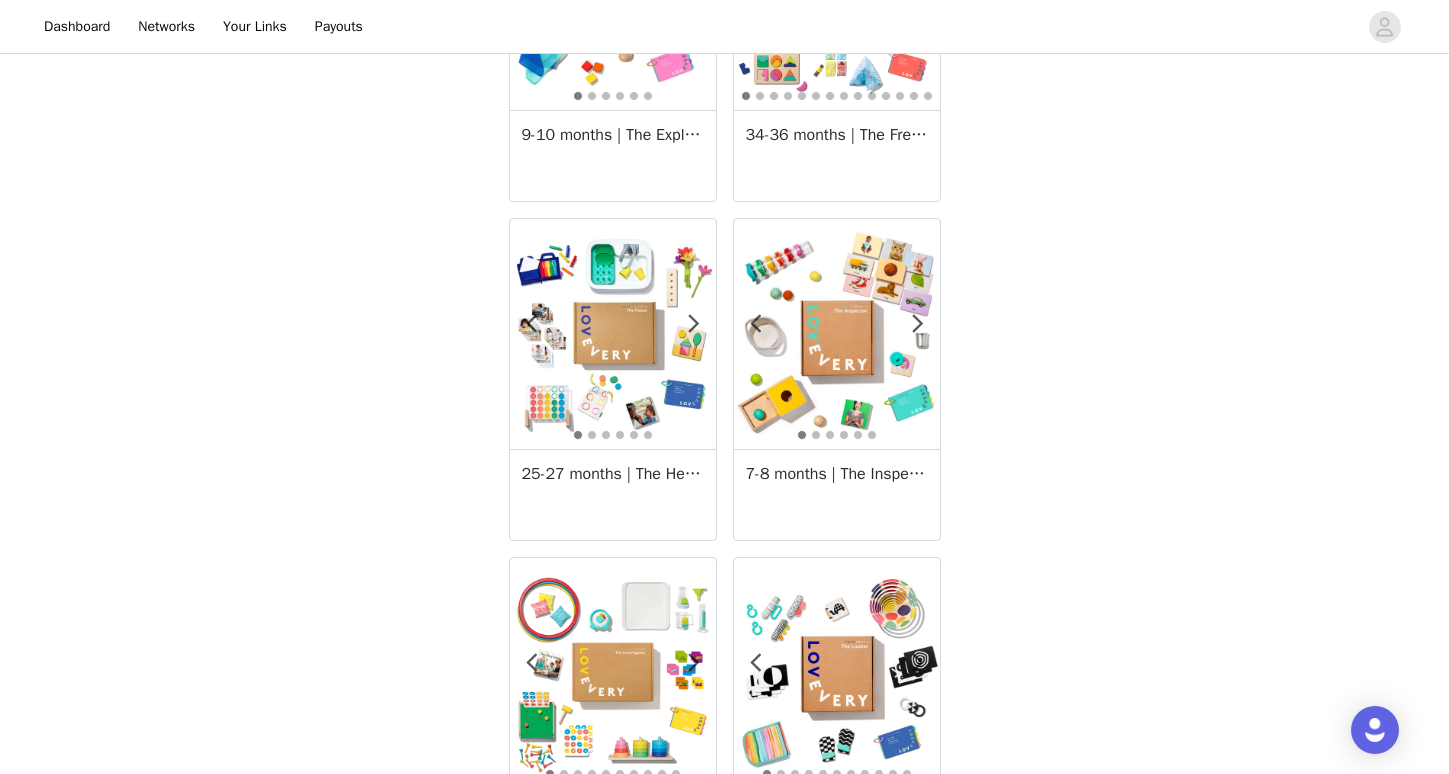 scroll, scrollTop: 915, scrollLeft: 0, axis: vertical 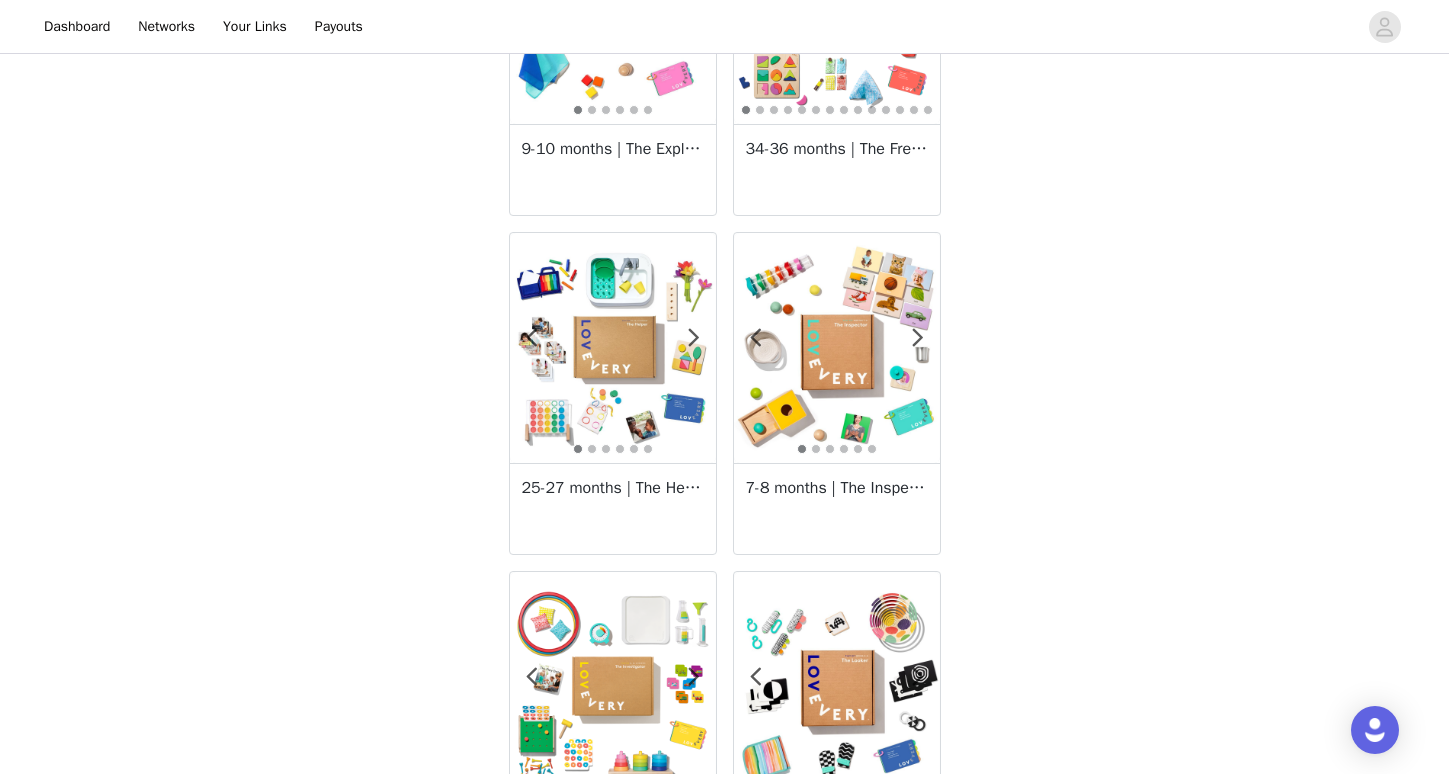click at bounding box center [613, 348] 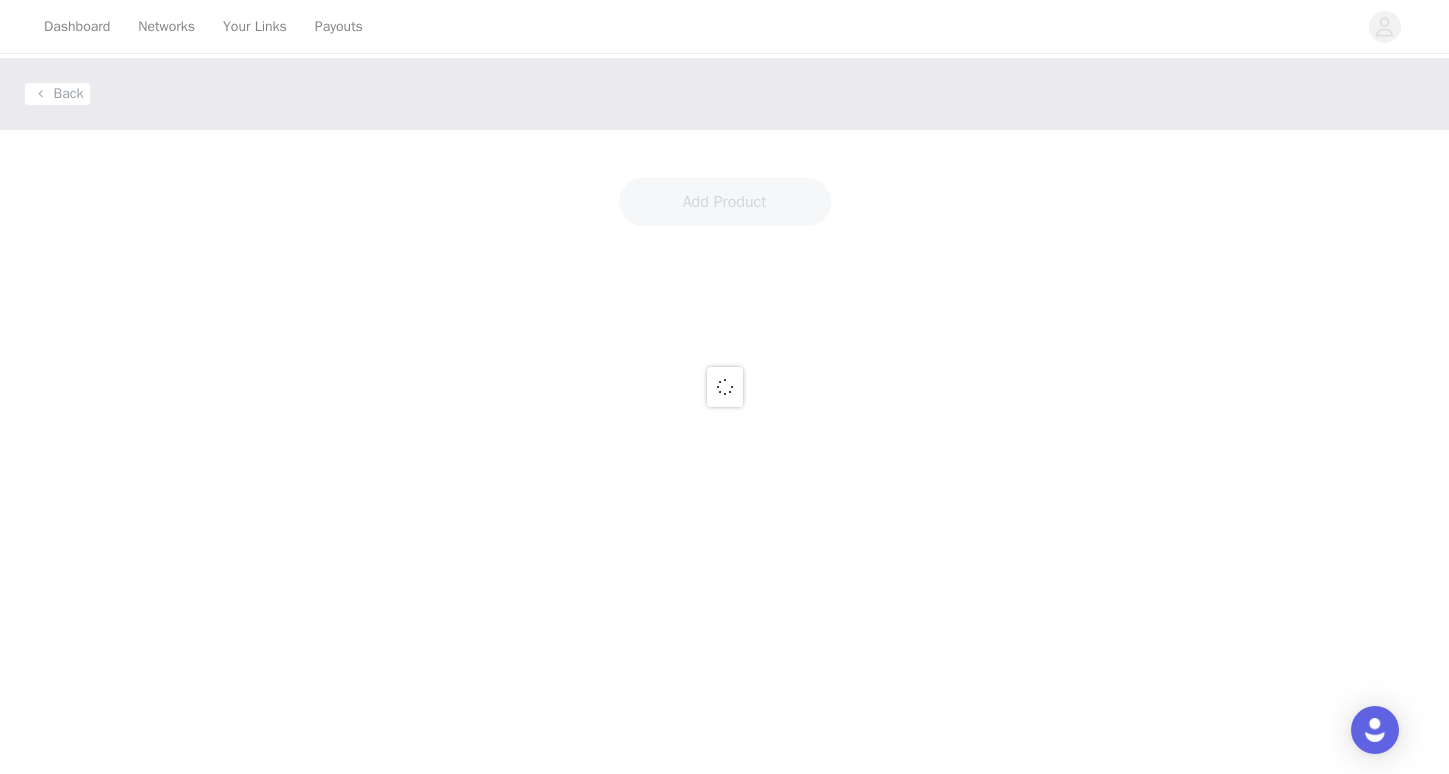 scroll, scrollTop: 0, scrollLeft: 0, axis: both 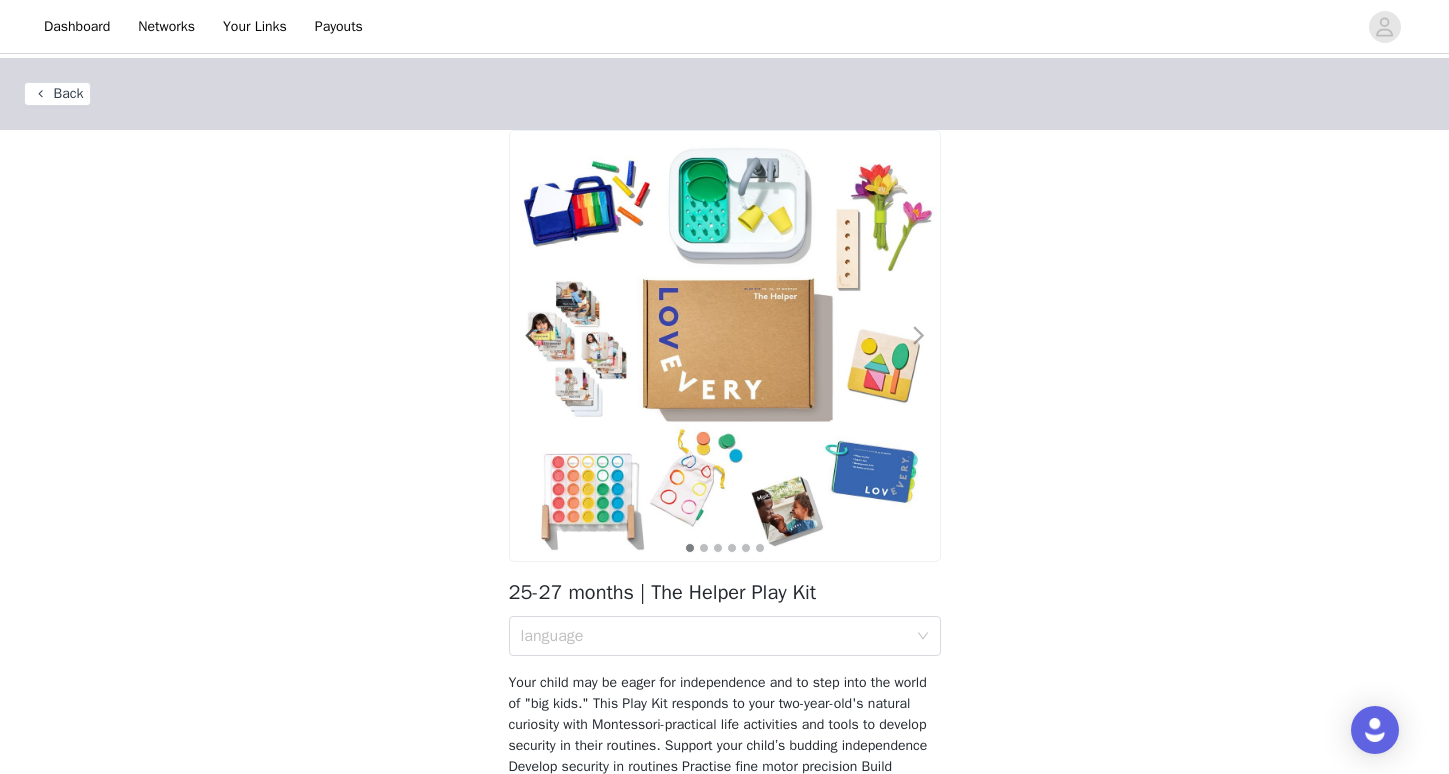 click at bounding box center [919, 336] 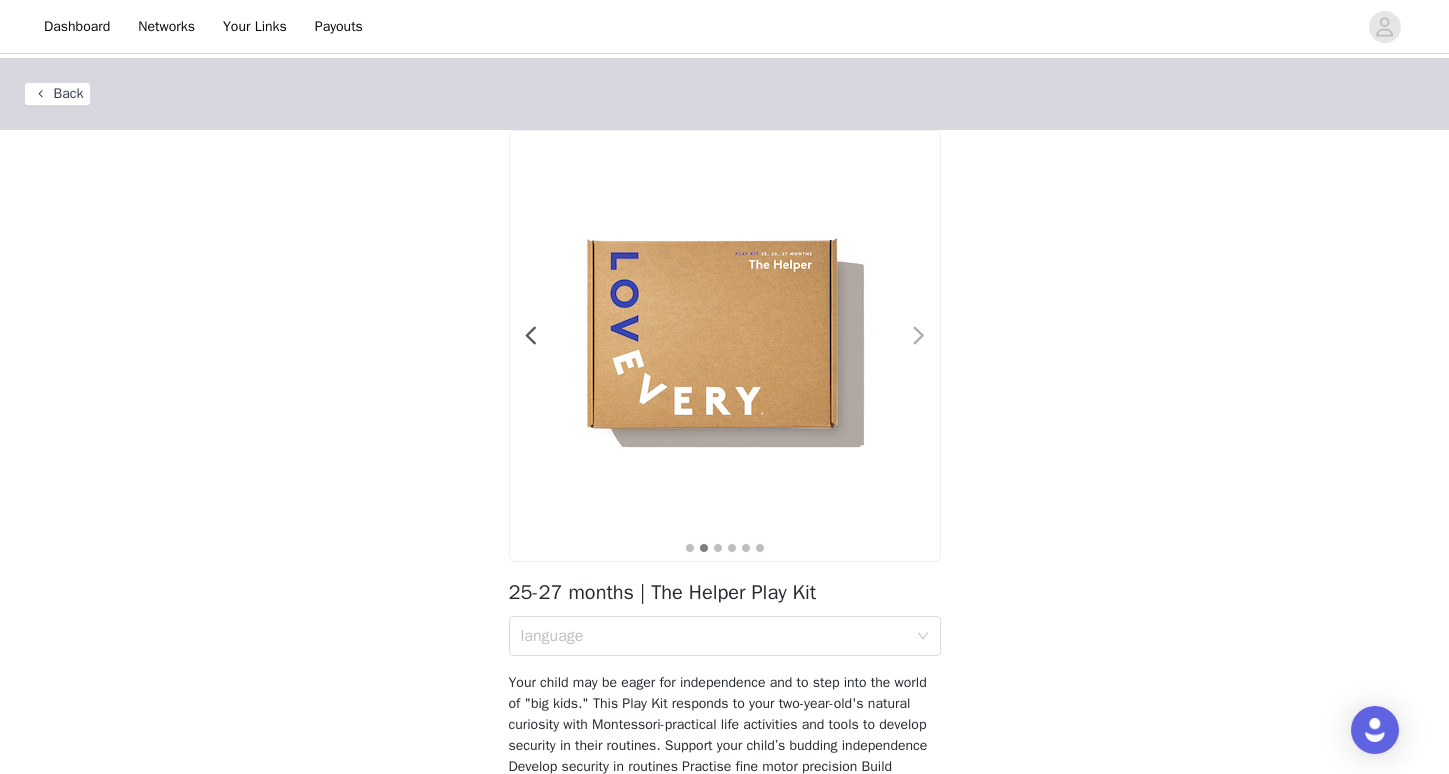 click at bounding box center [919, 336] 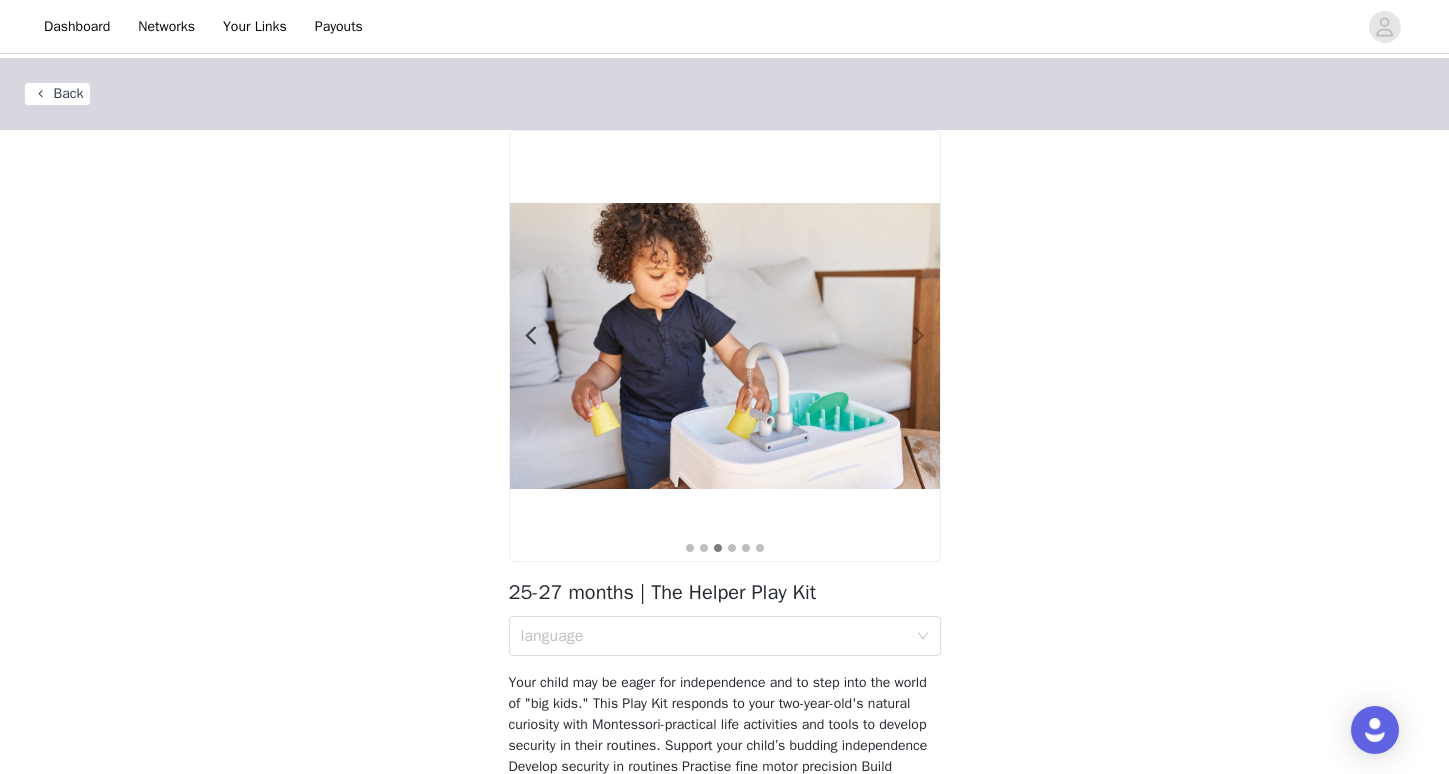 click at bounding box center [919, 336] 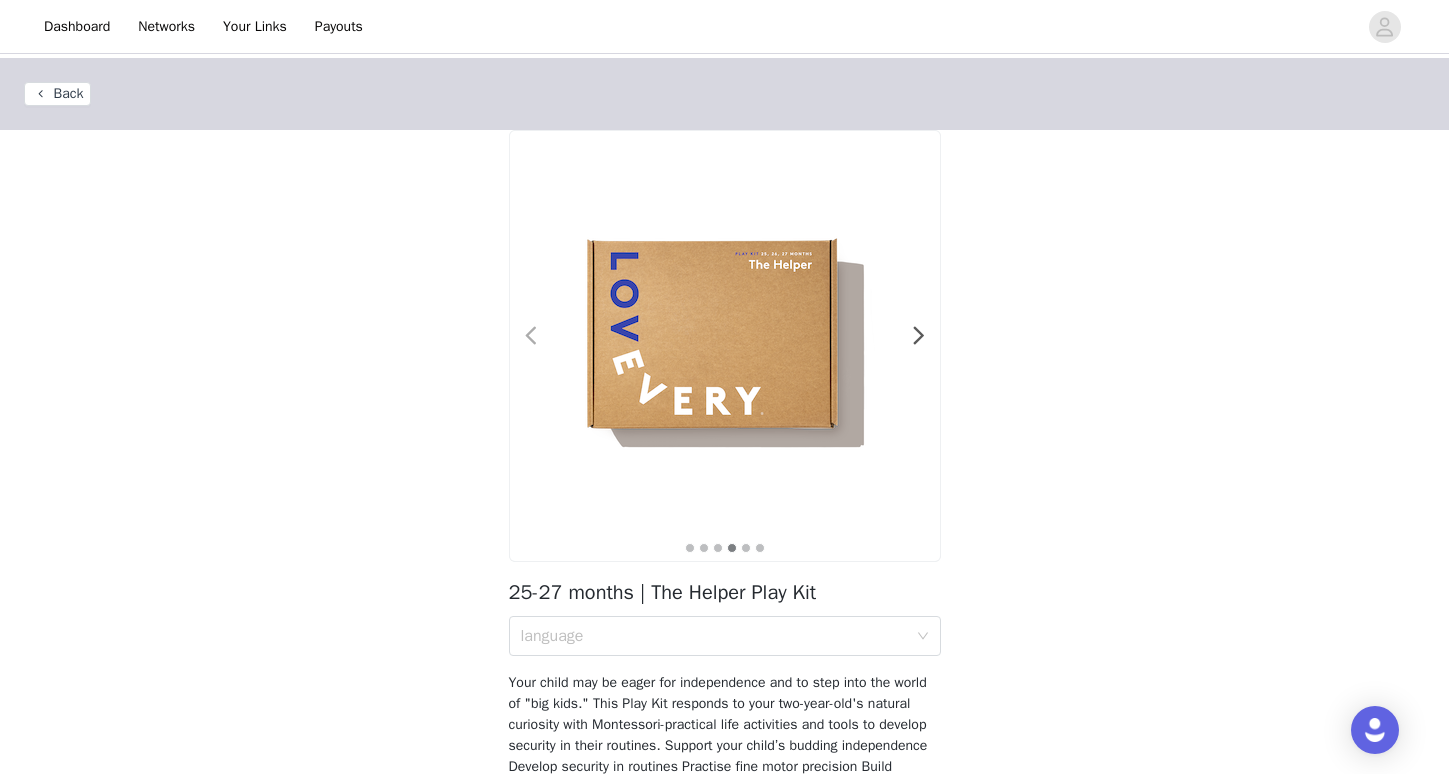 click at bounding box center (531, 336) 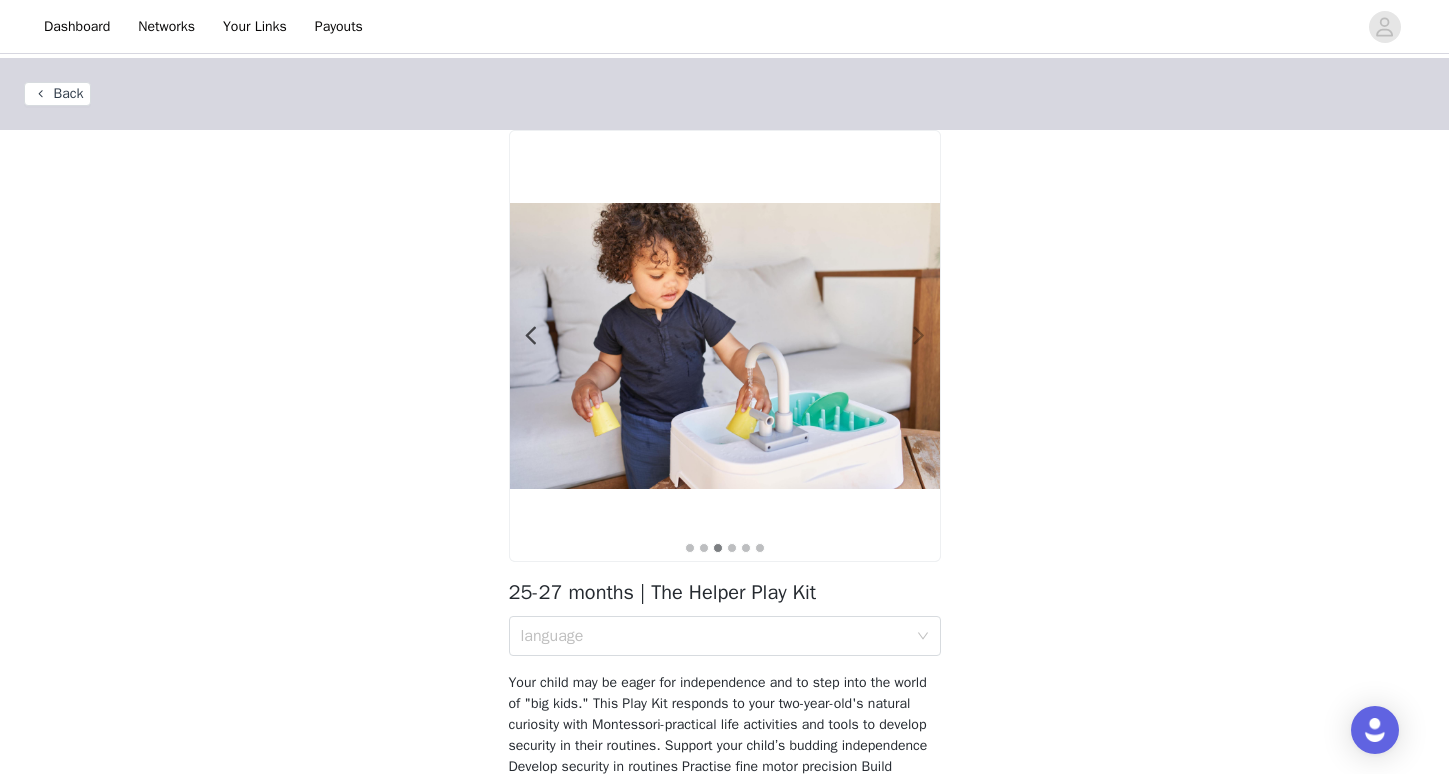 click at bounding box center [919, 336] 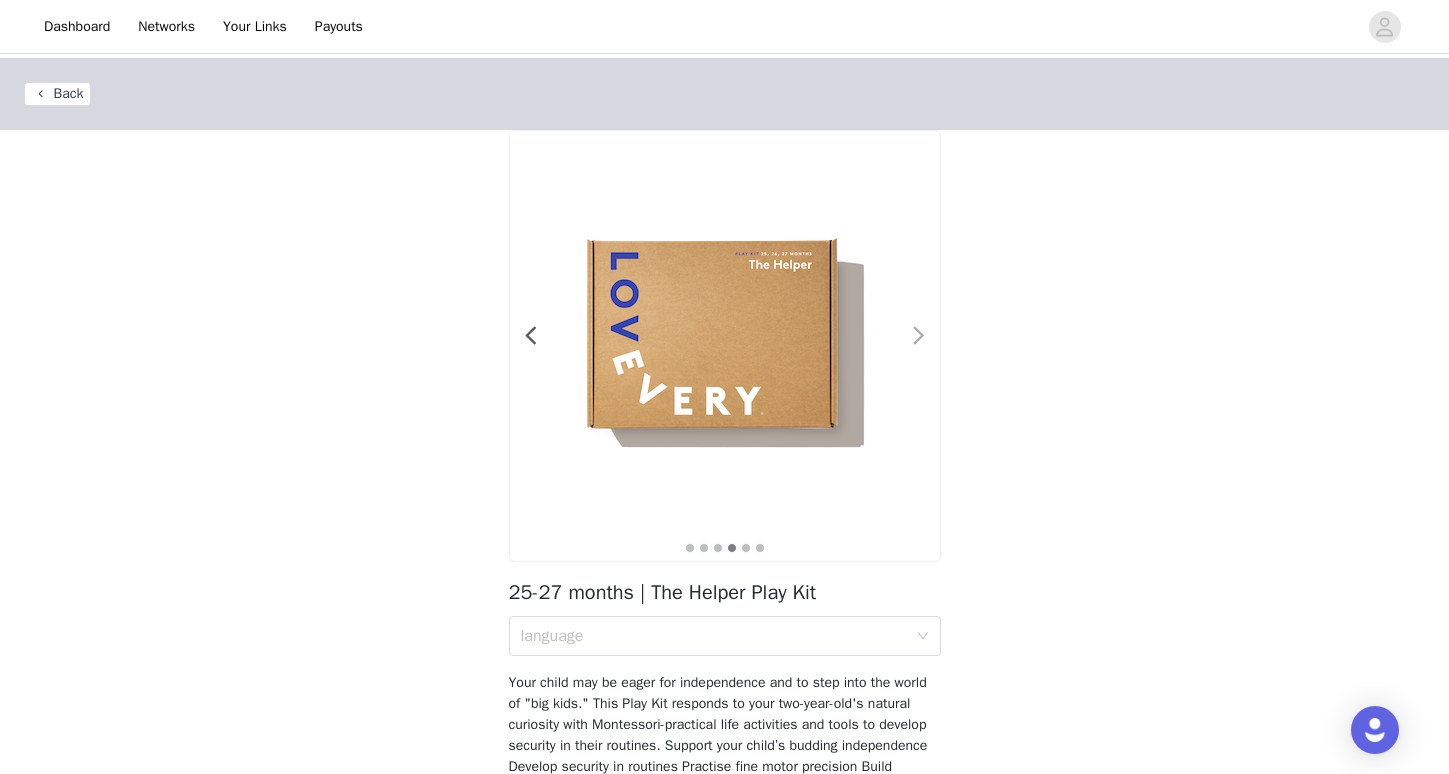 click at bounding box center (919, 336) 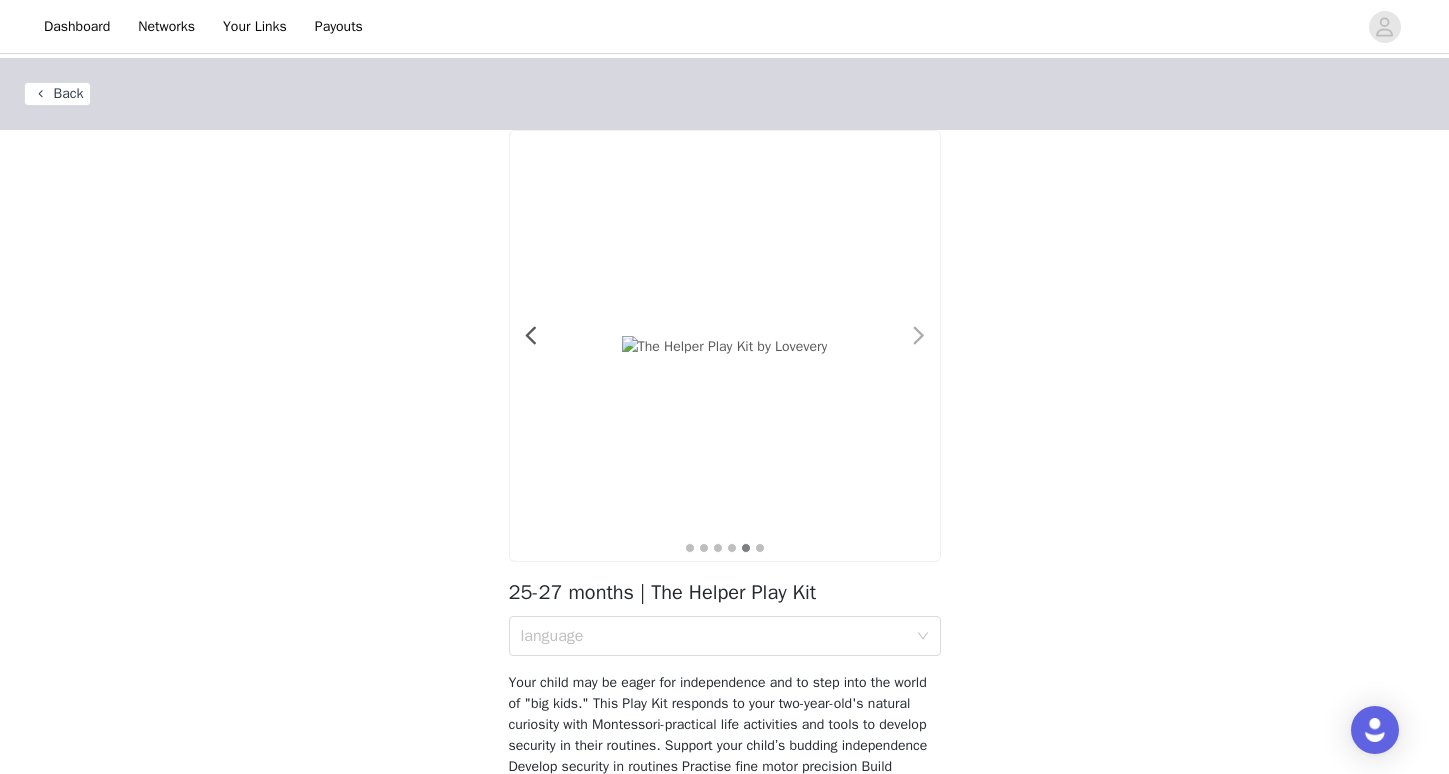 click at bounding box center (919, 336) 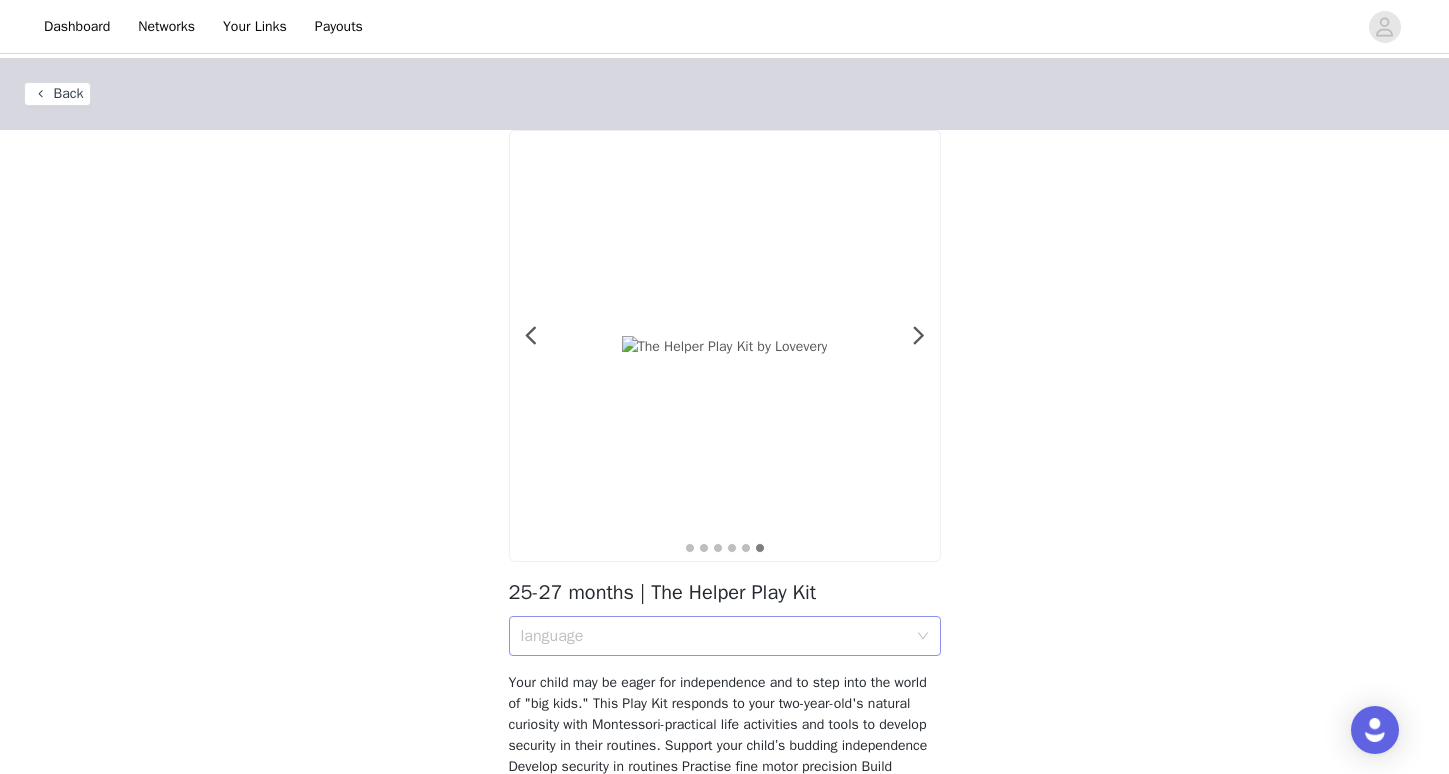 click on "language" at bounding box center (714, 636) 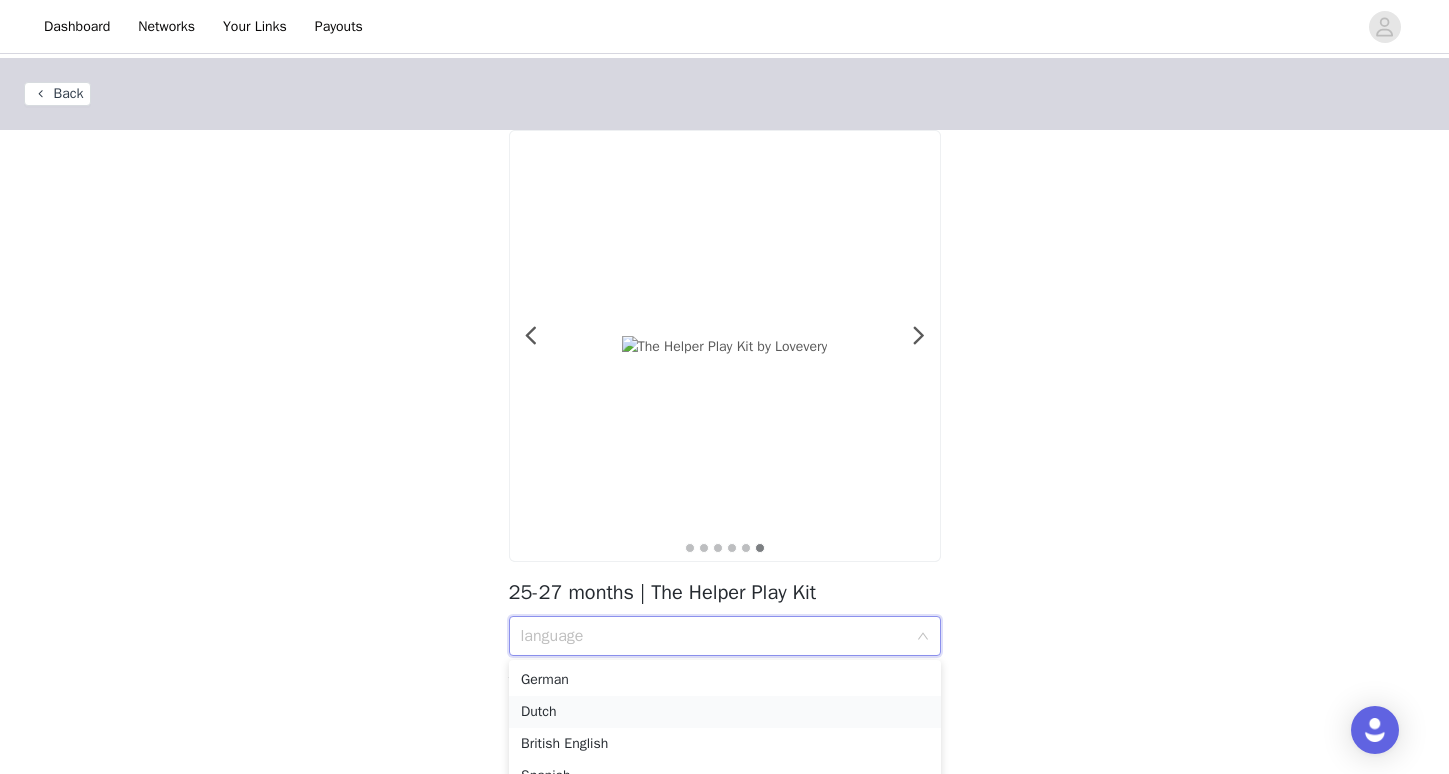 click on "Dutch" at bounding box center [725, 712] 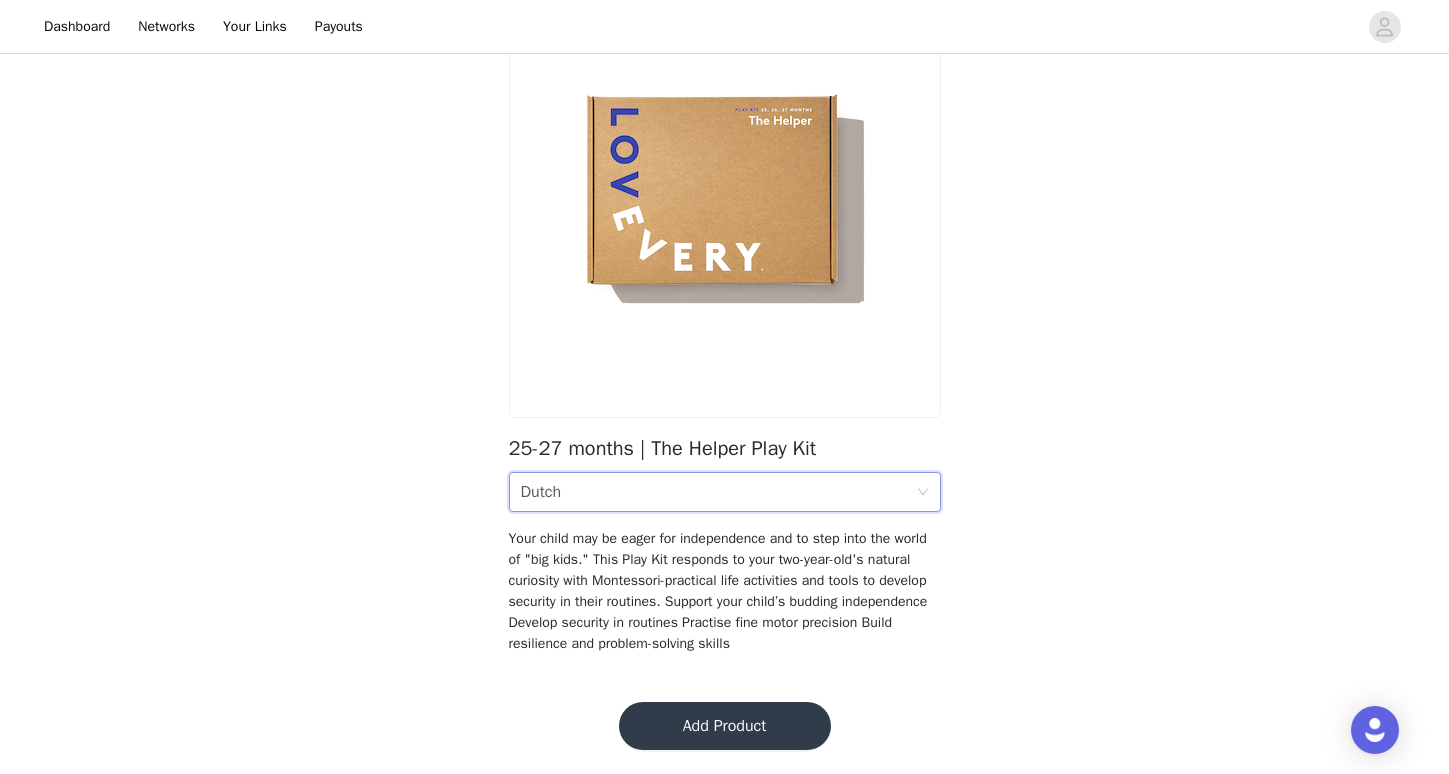 scroll, scrollTop: 144, scrollLeft: 0, axis: vertical 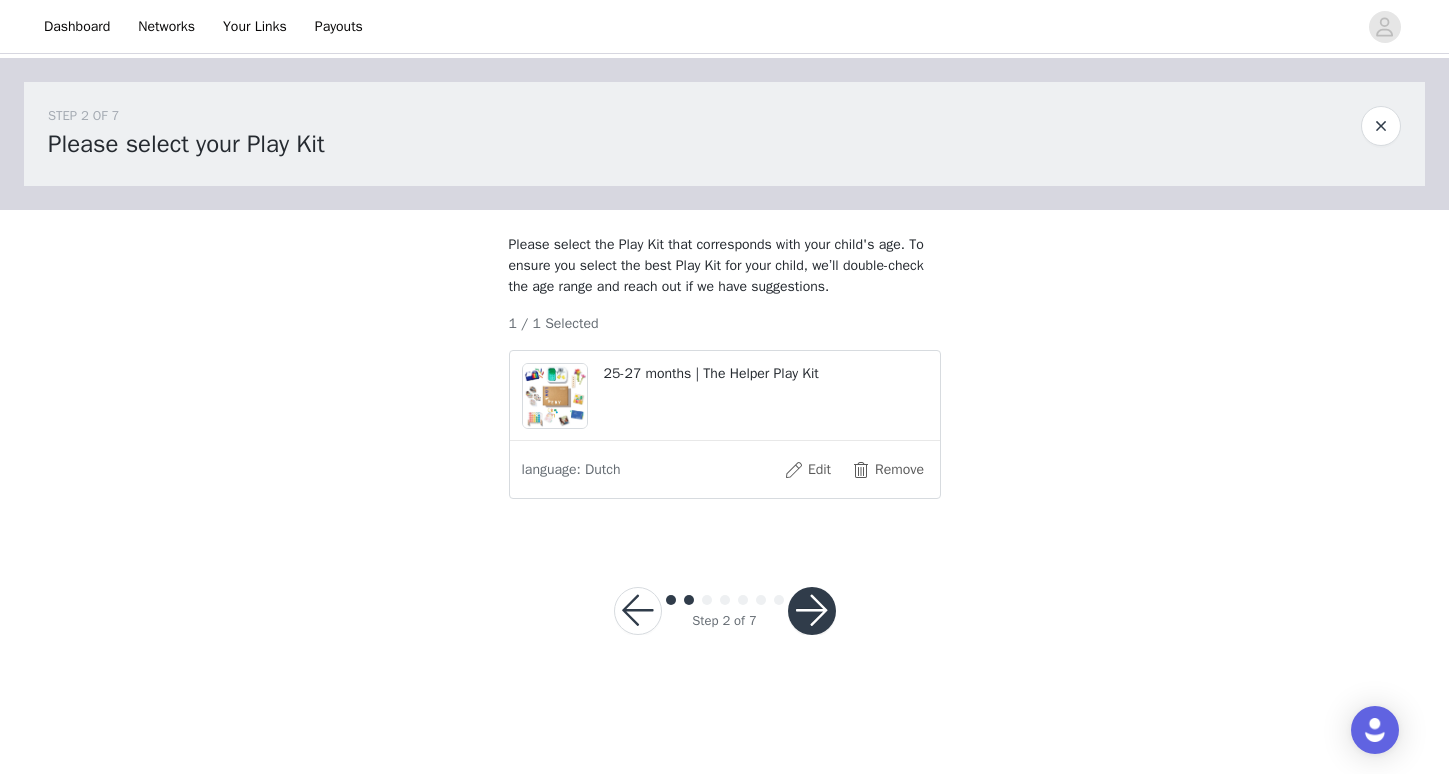 click at bounding box center (812, 611) 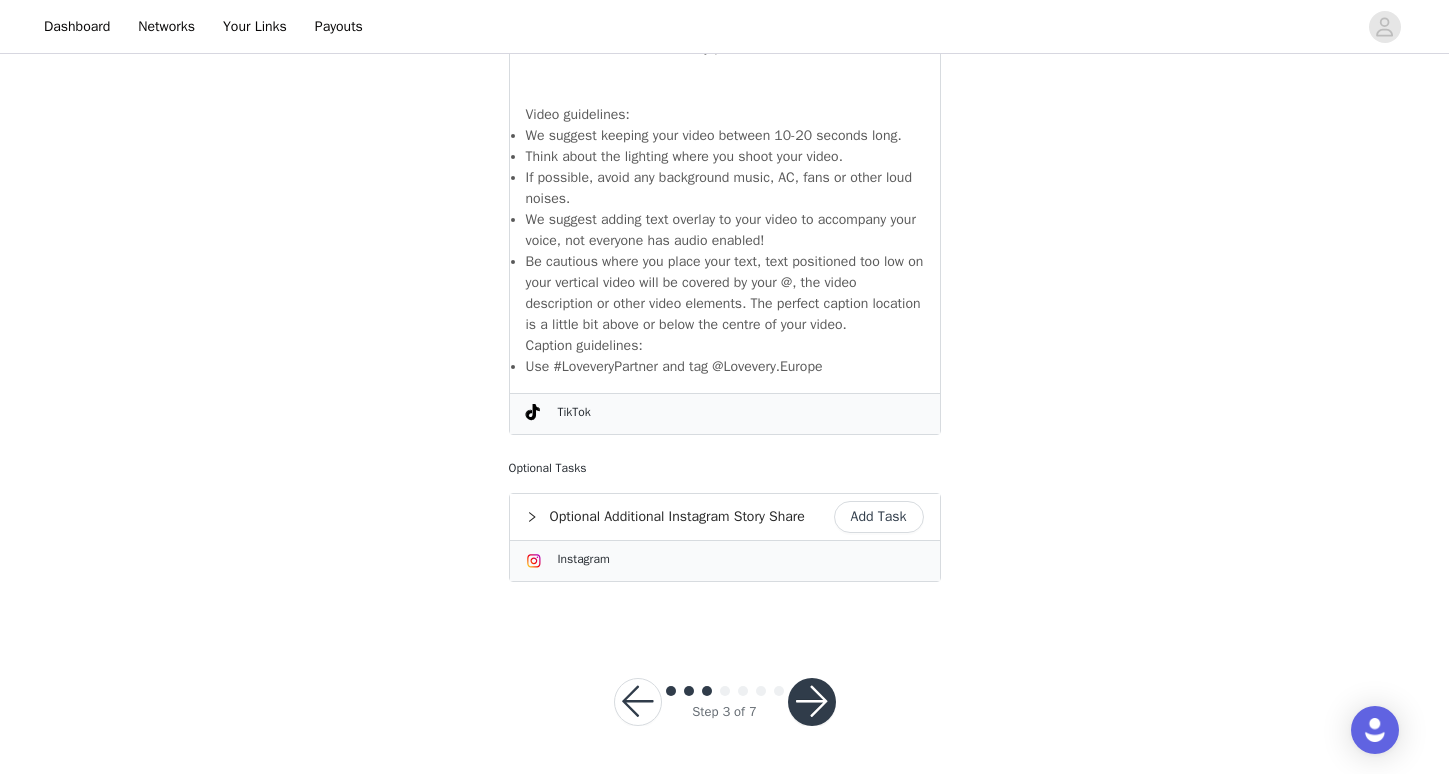 scroll, scrollTop: 1063, scrollLeft: 0, axis: vertical 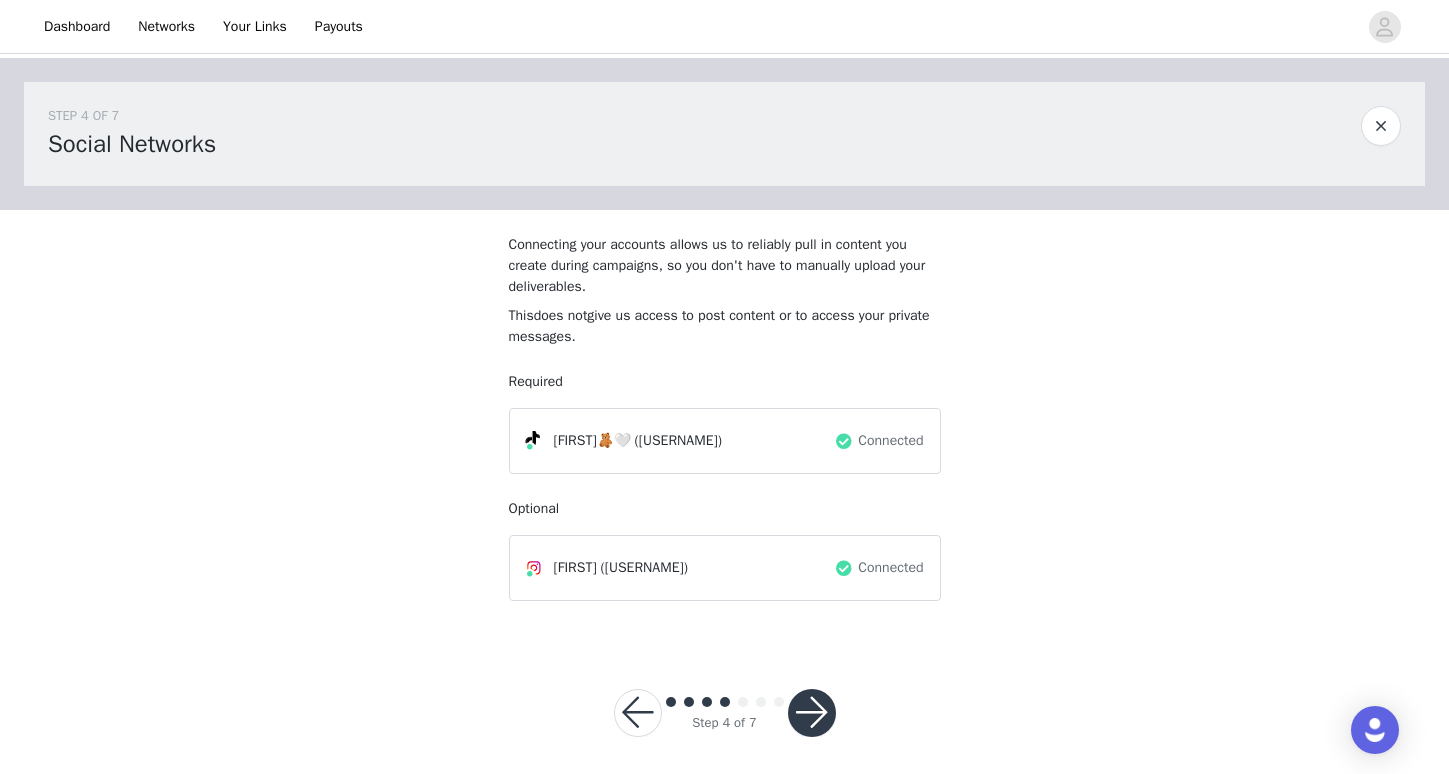 click at bounding box center [812, 713] 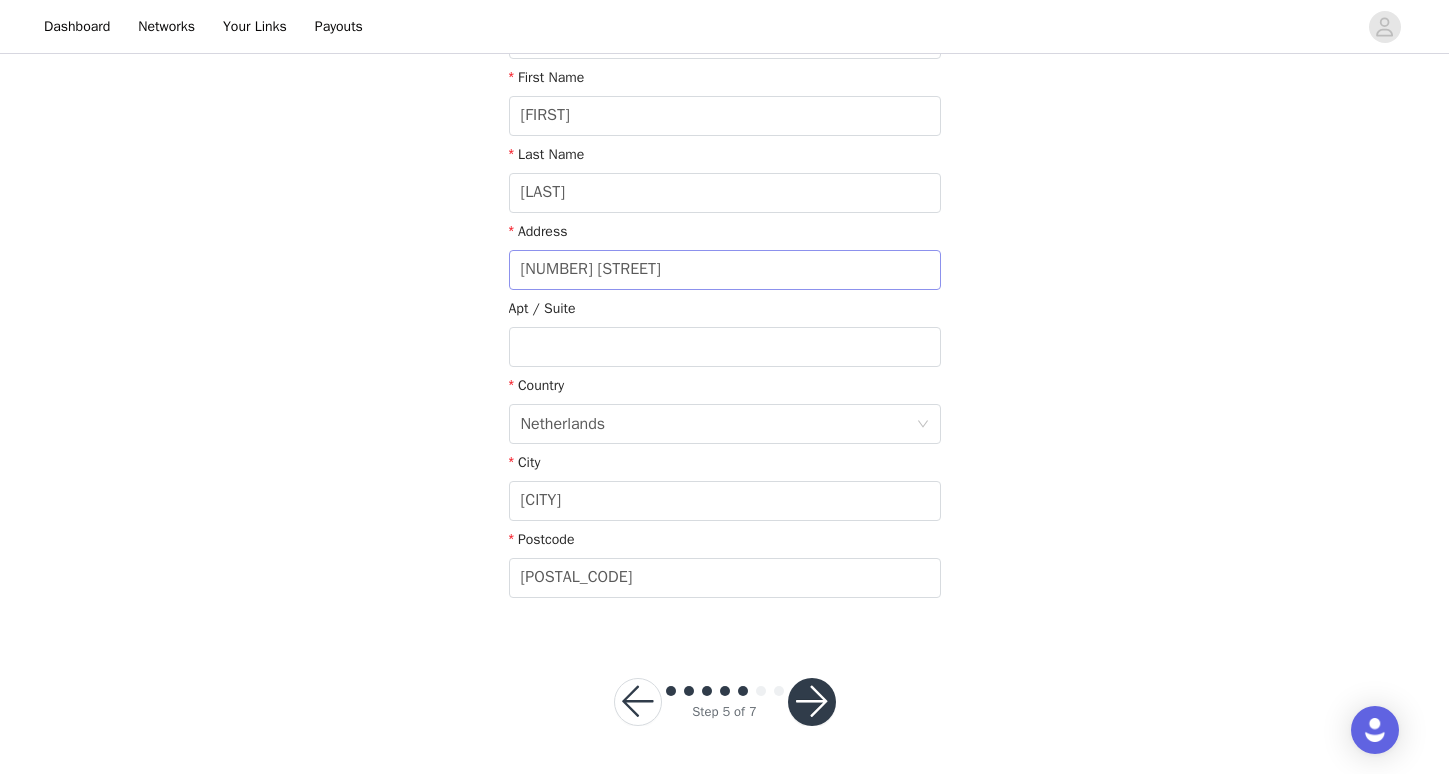 scroll, scrollTop: 362, scrollLeft: 0, axis: vertical 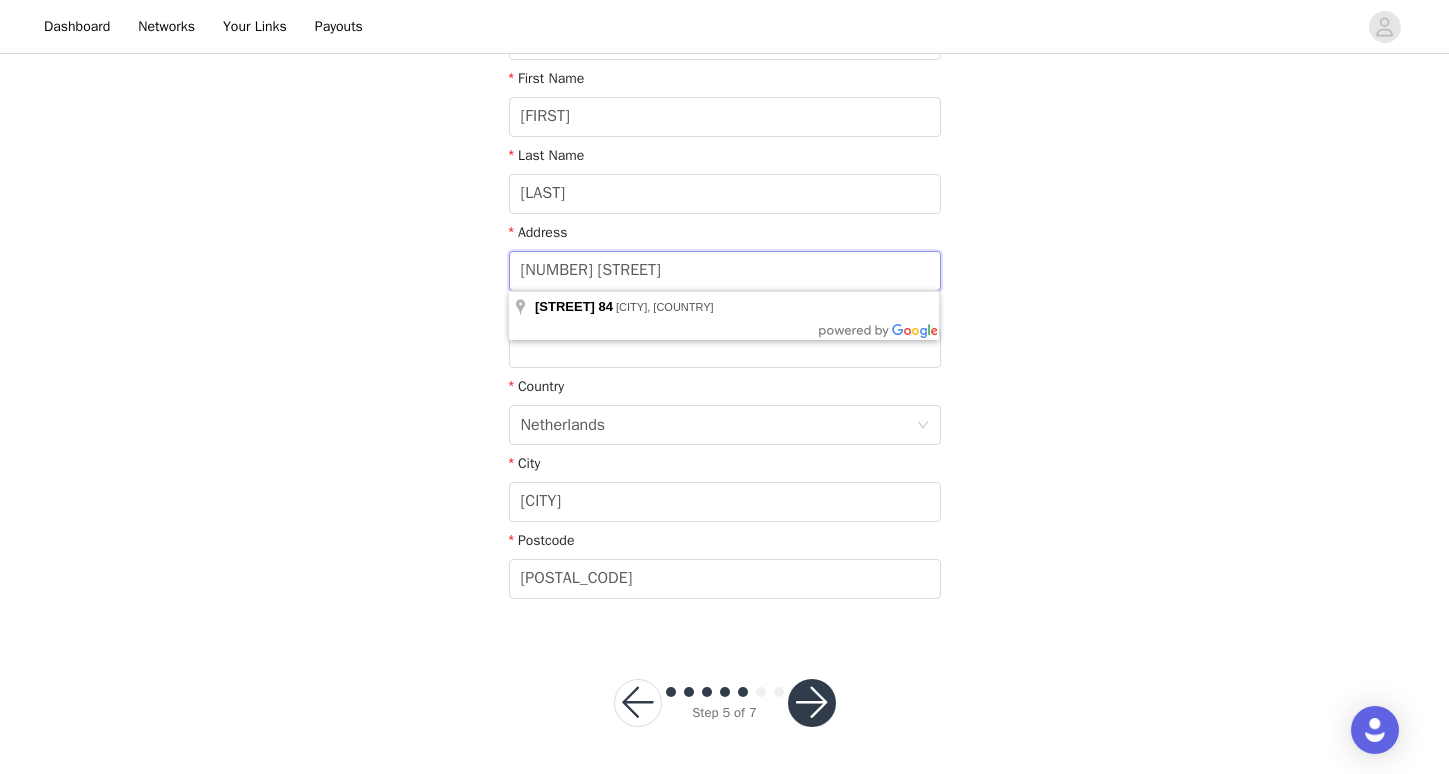 type on "84Breezichtlaan" 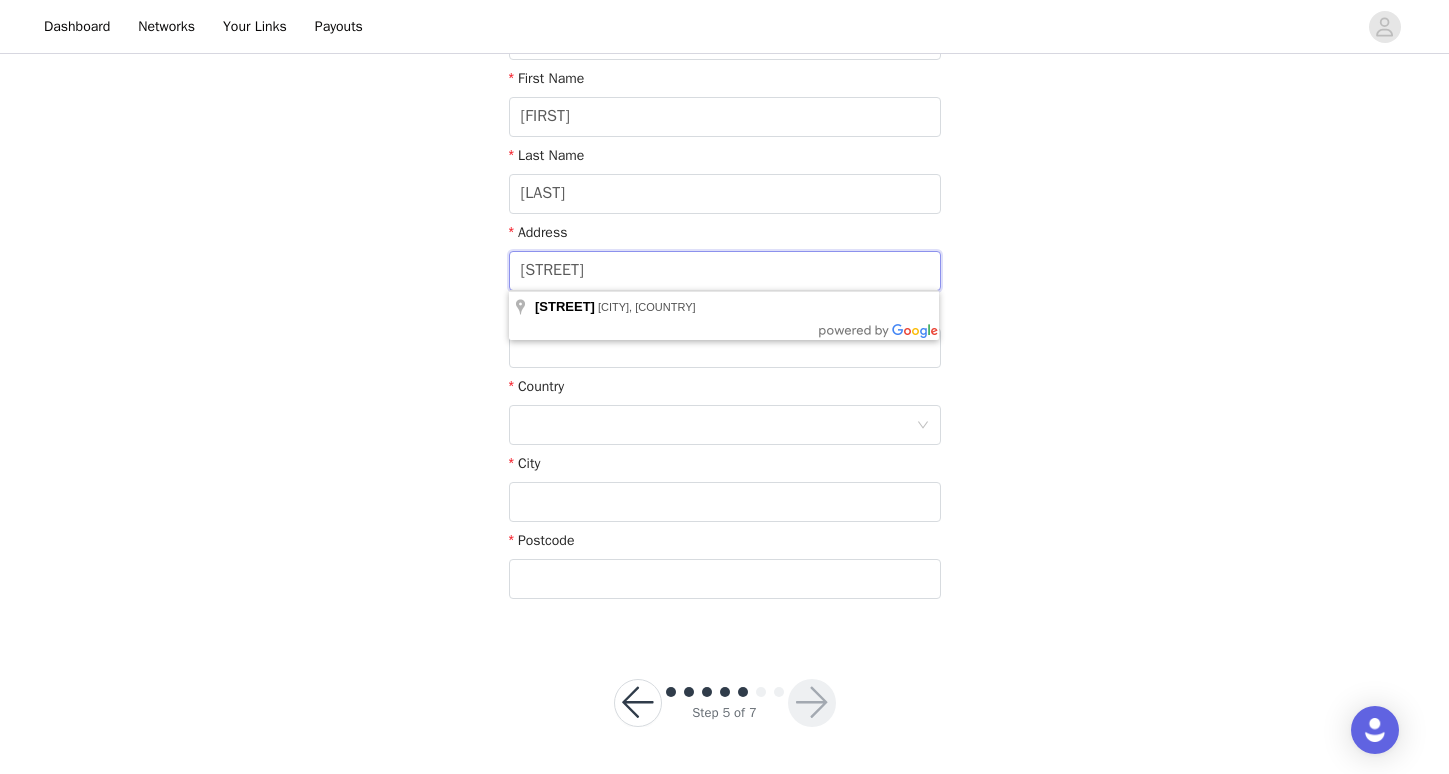 click on "[STREET]" at bounding box center (725, 271) 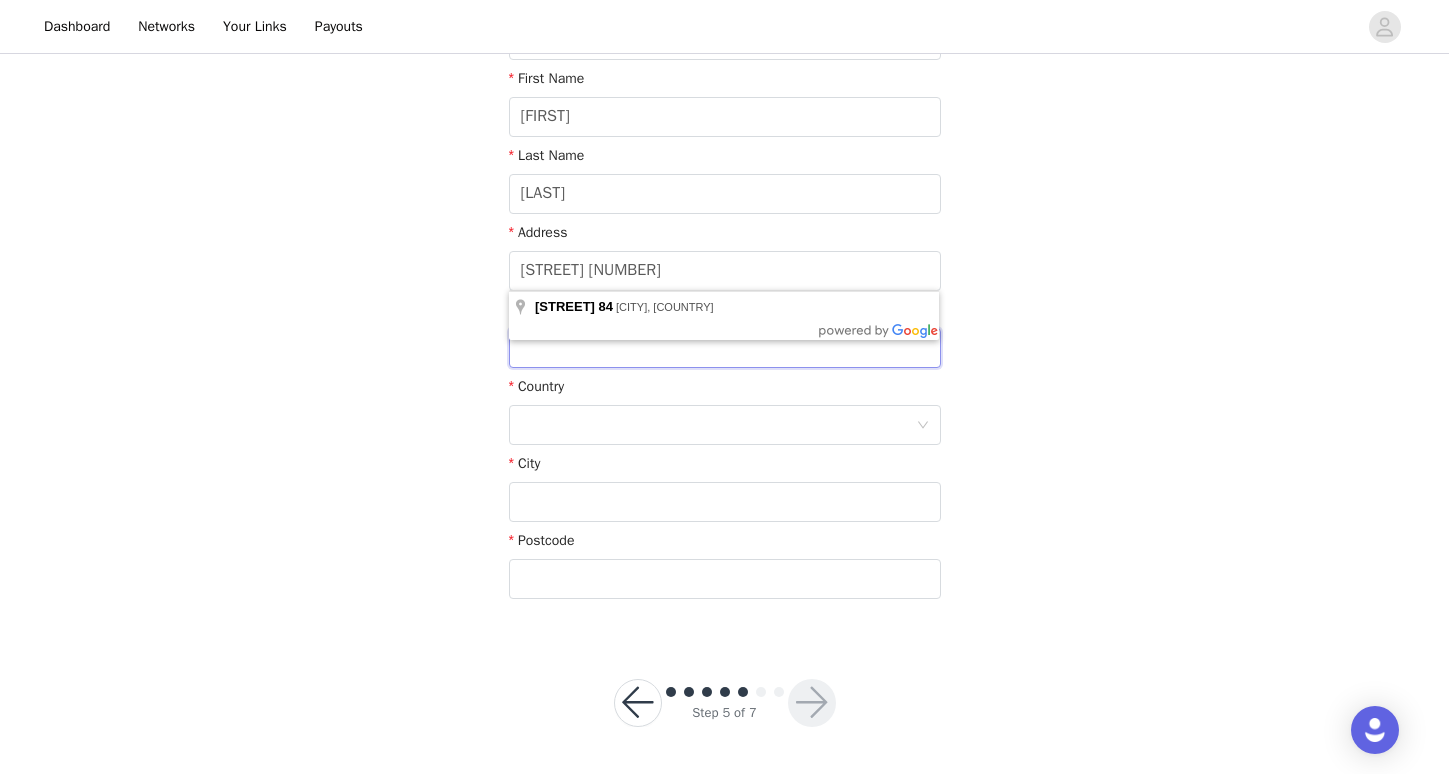click at bounding box center [725, 348] 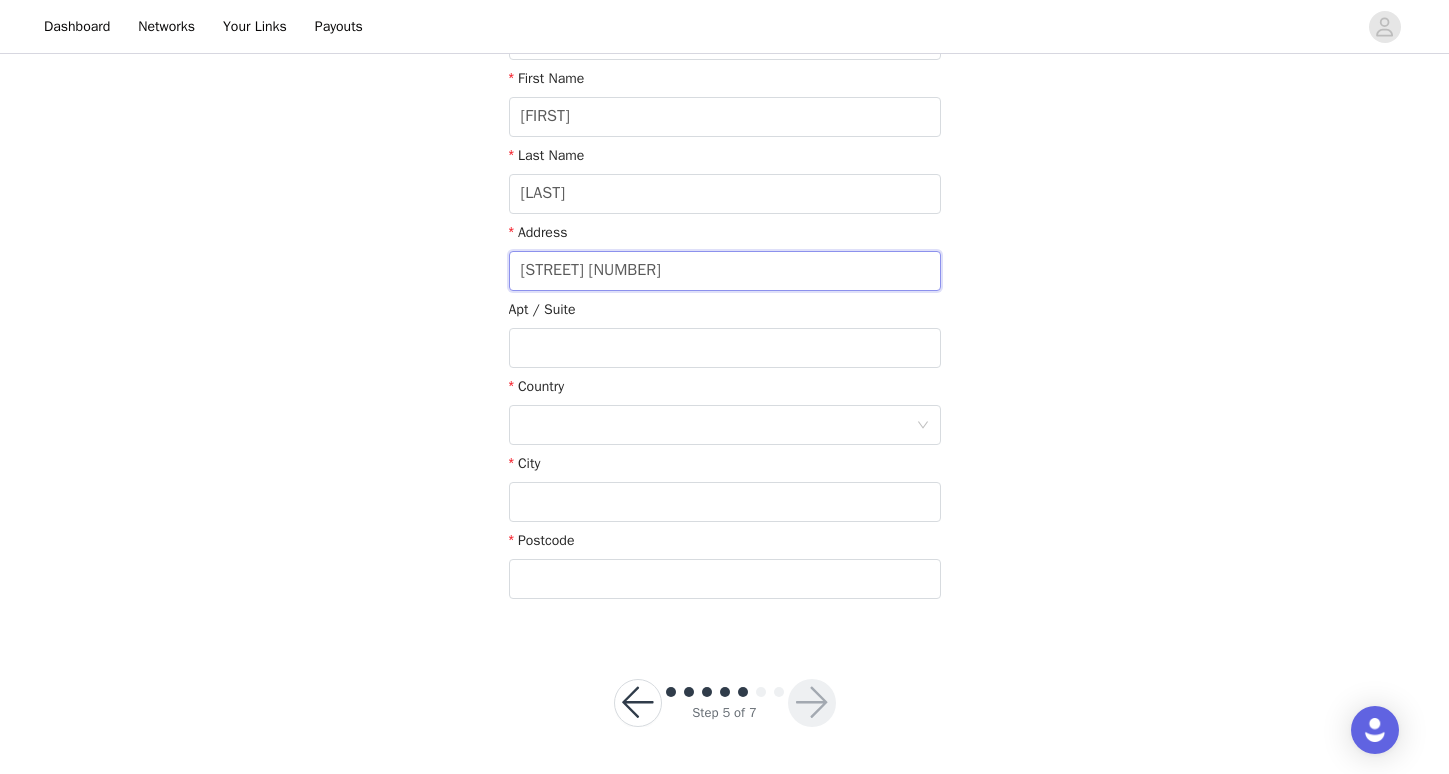click on "[NUMBER] [STREET]" at bounding box center [725, 271] 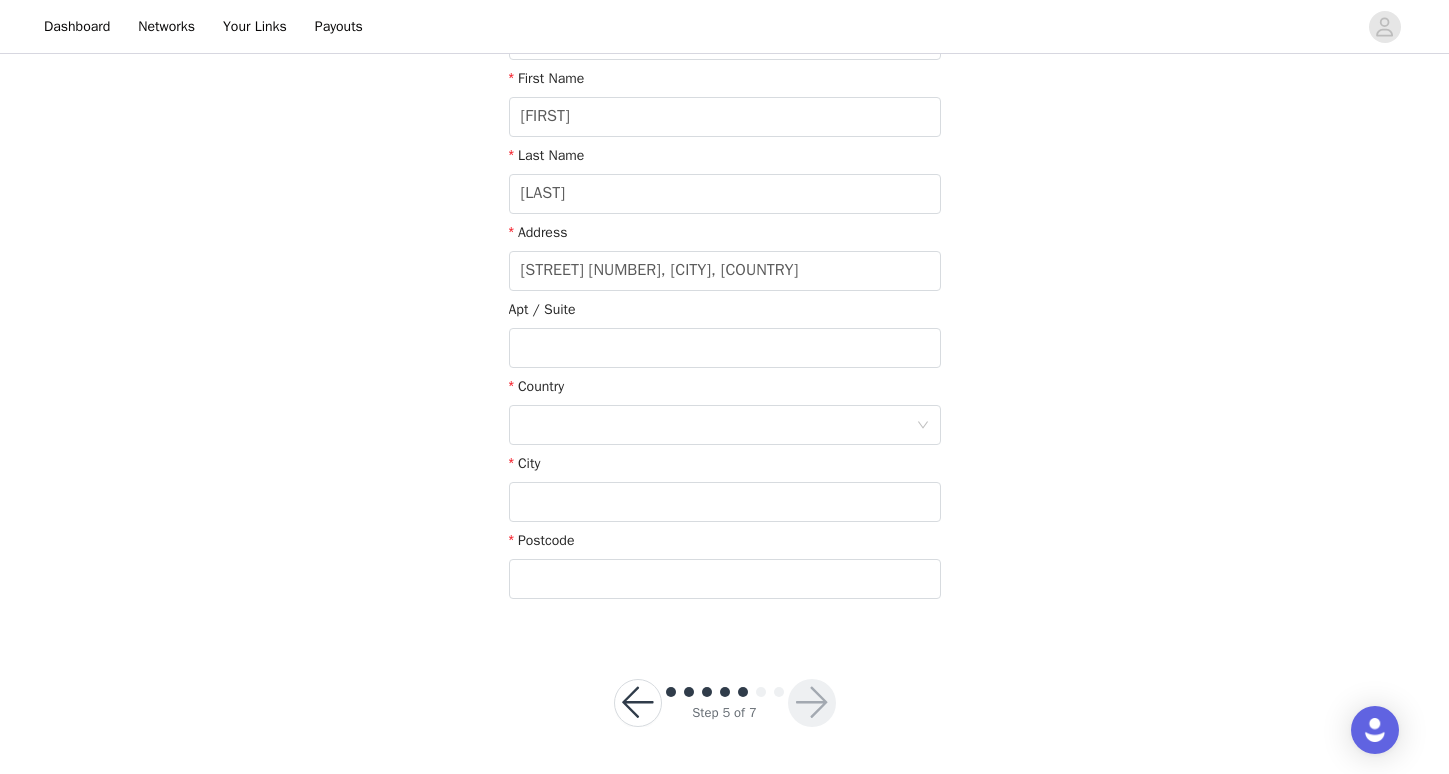 type on "[NUMBER] [STREET]" 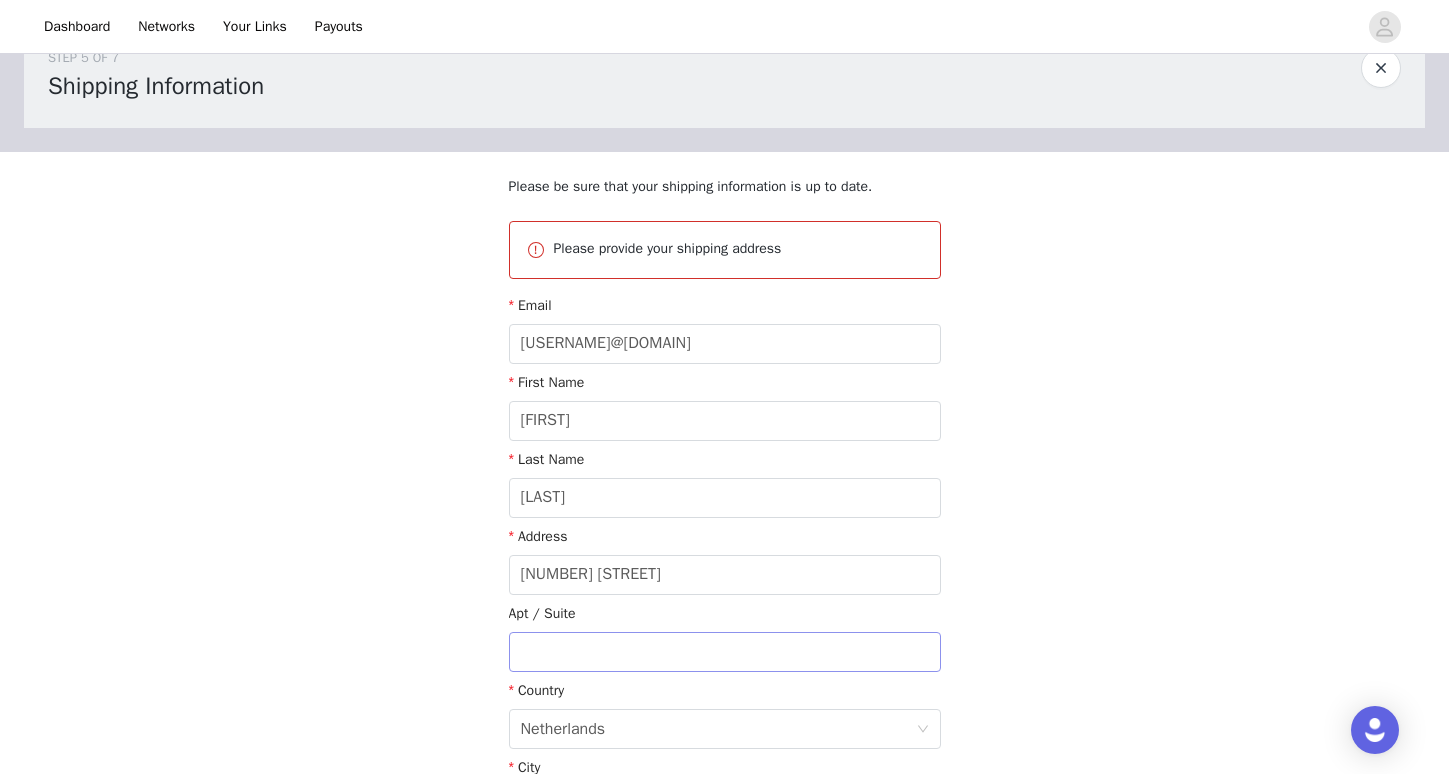 scroll, scrollTop: 28, scrollLeft: 0, axis: vertical 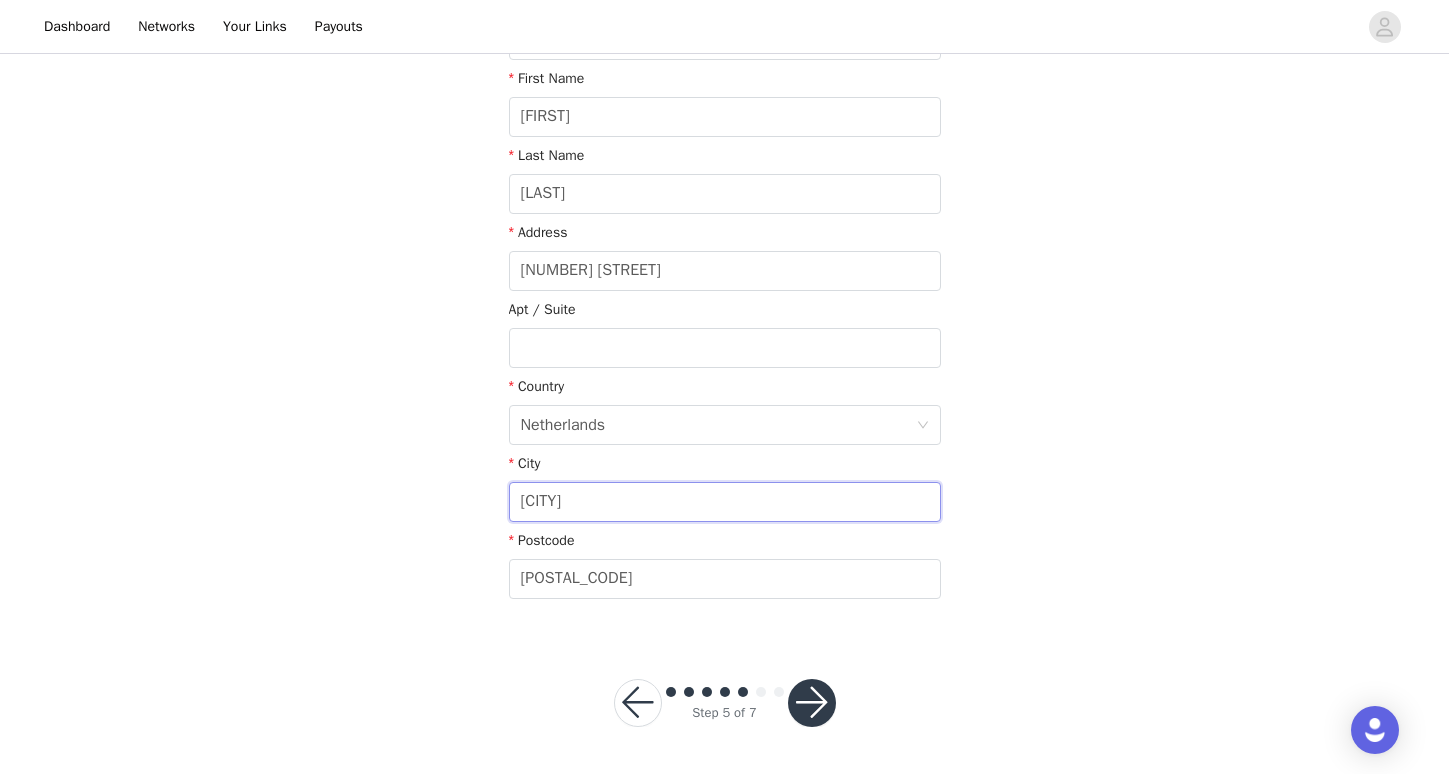 type on "[CITY]" 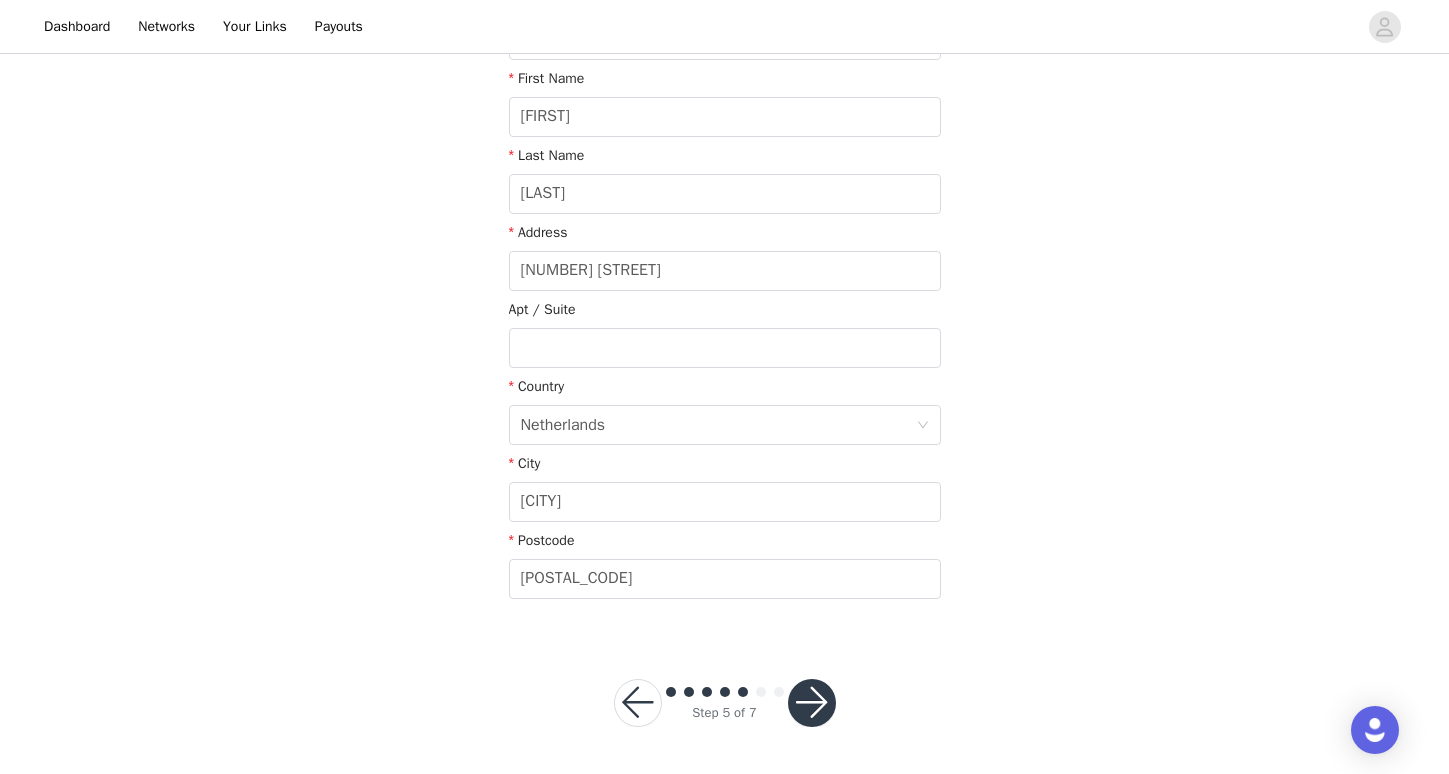 click at bounding box center (812, 703) 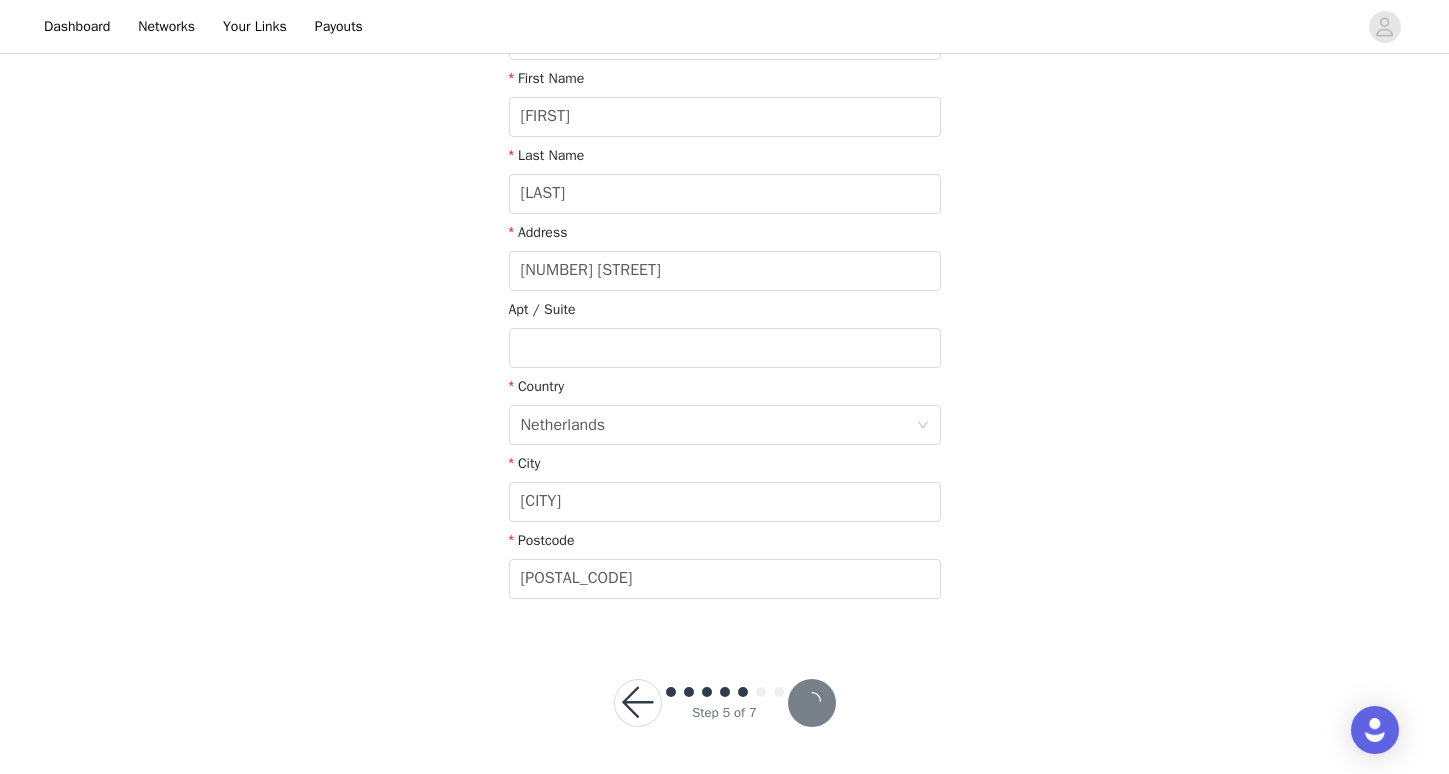 scroll, scrollTop: 288, scrollLeft: 0, axis: vertical 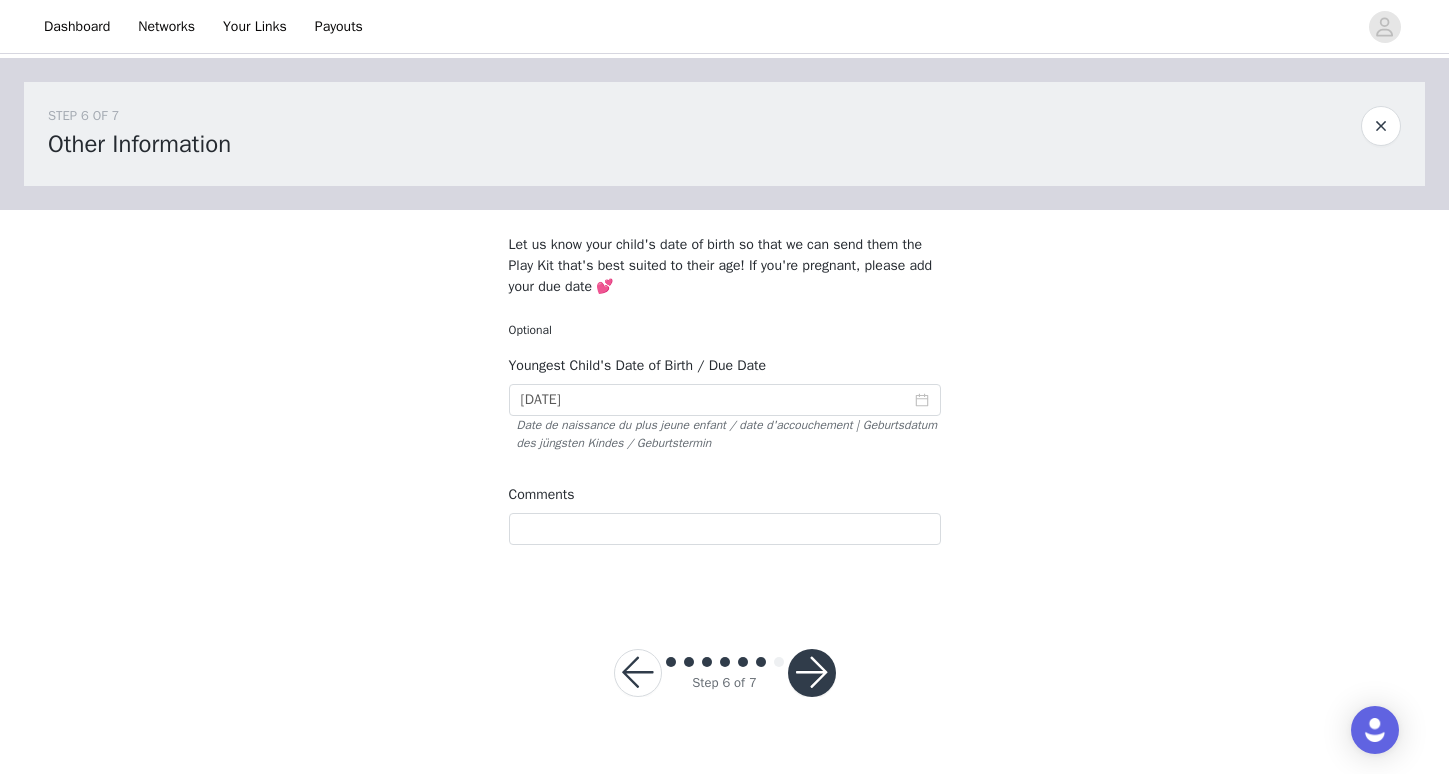 click at bounding box center (812, 673) 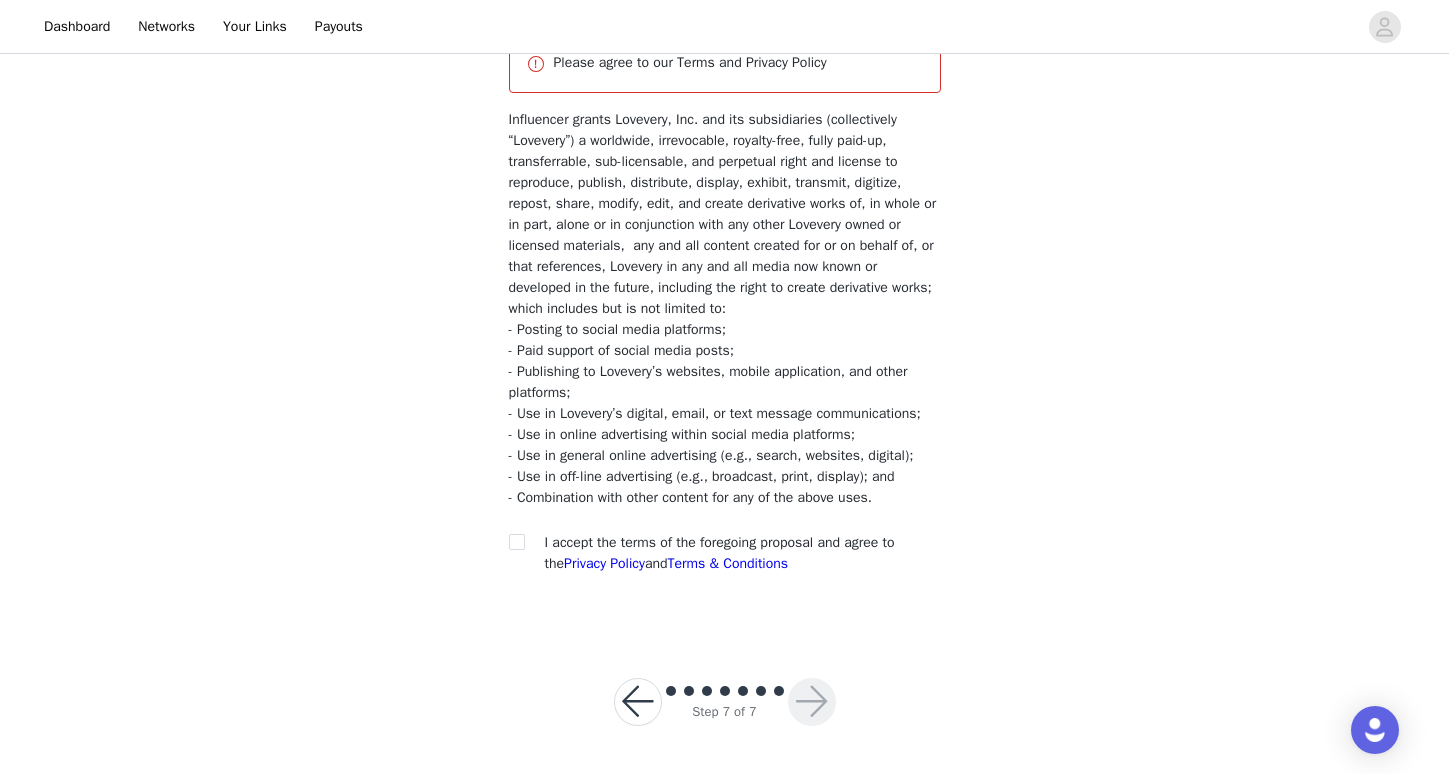 scroll, scrollTop: 264, scrollLeft: 0, axis: vertical 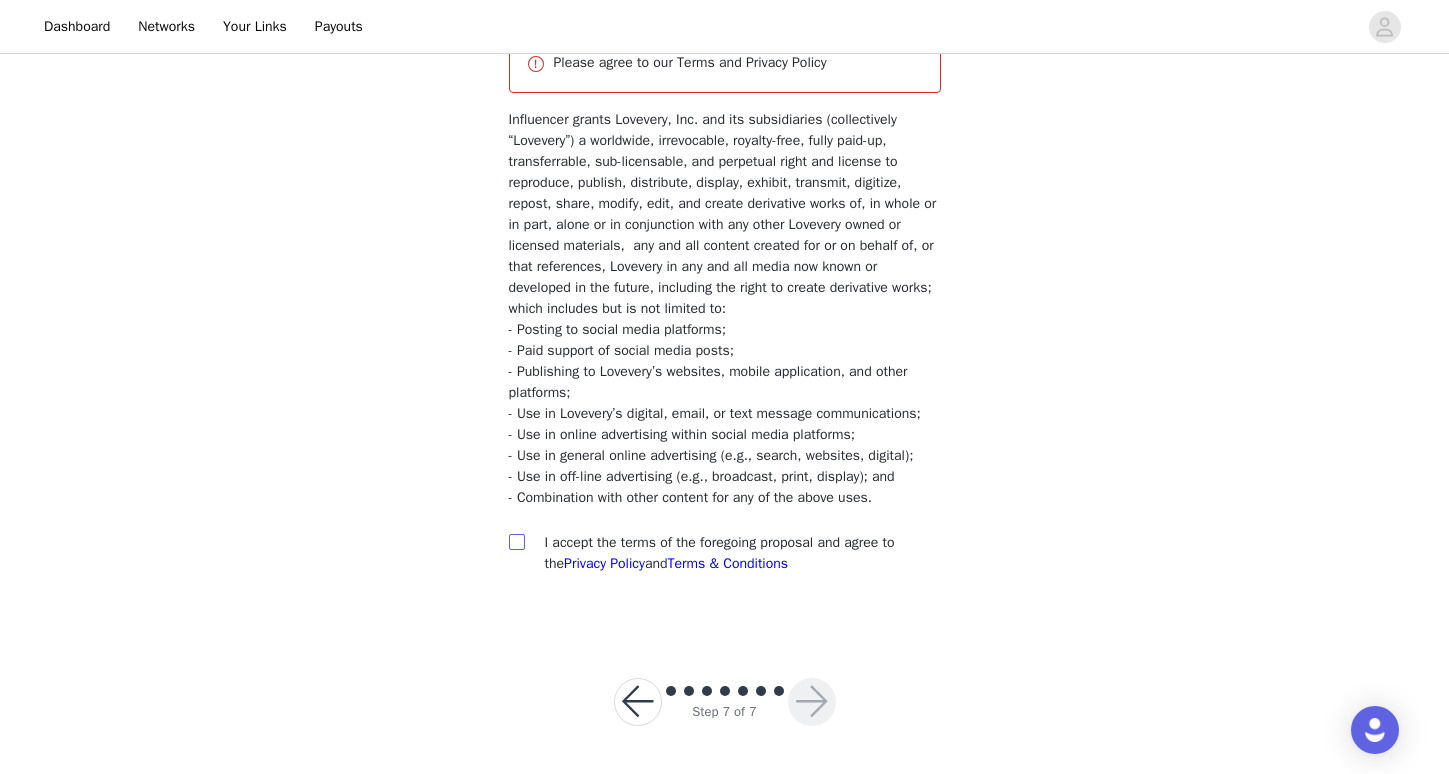 click at bounding box center [516, 541] 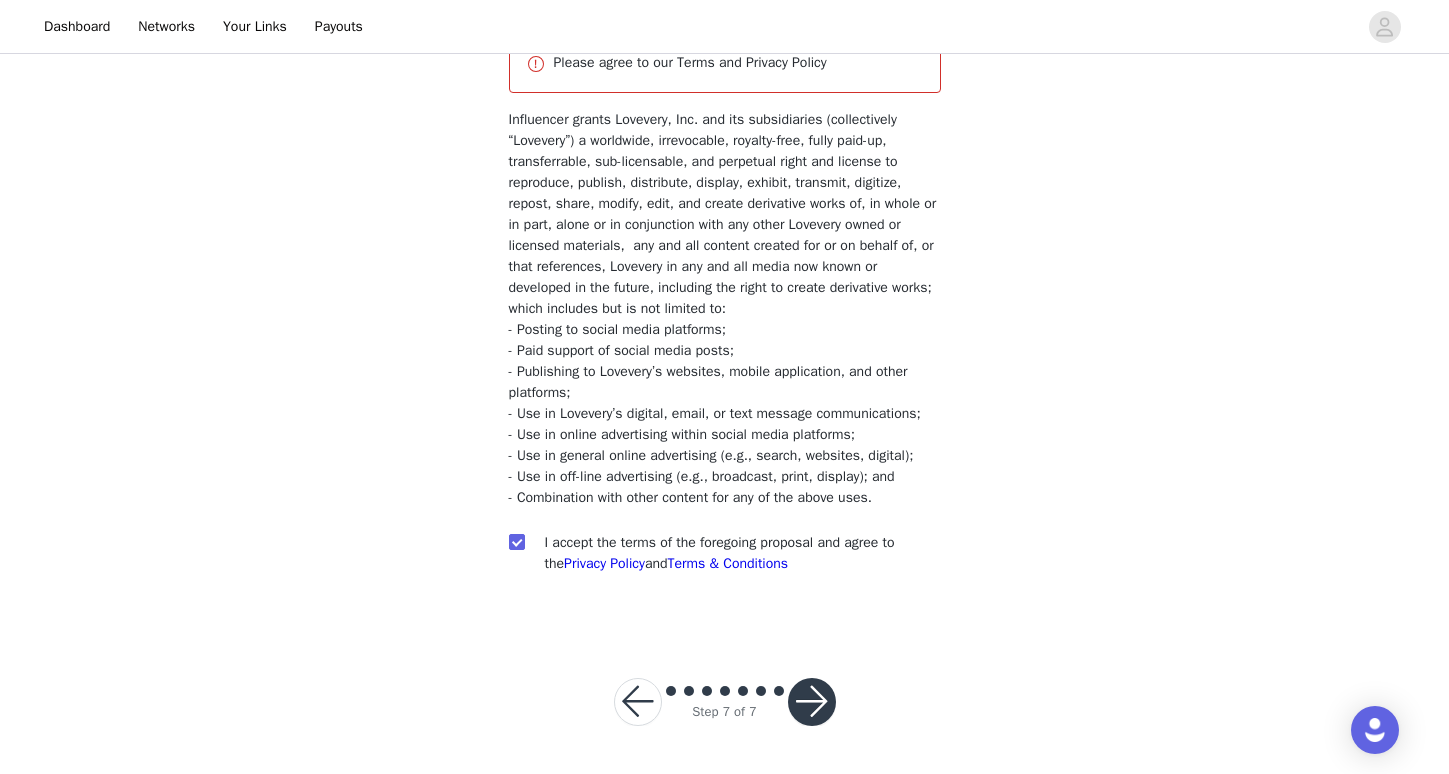 click at bounding box center [812, 702] 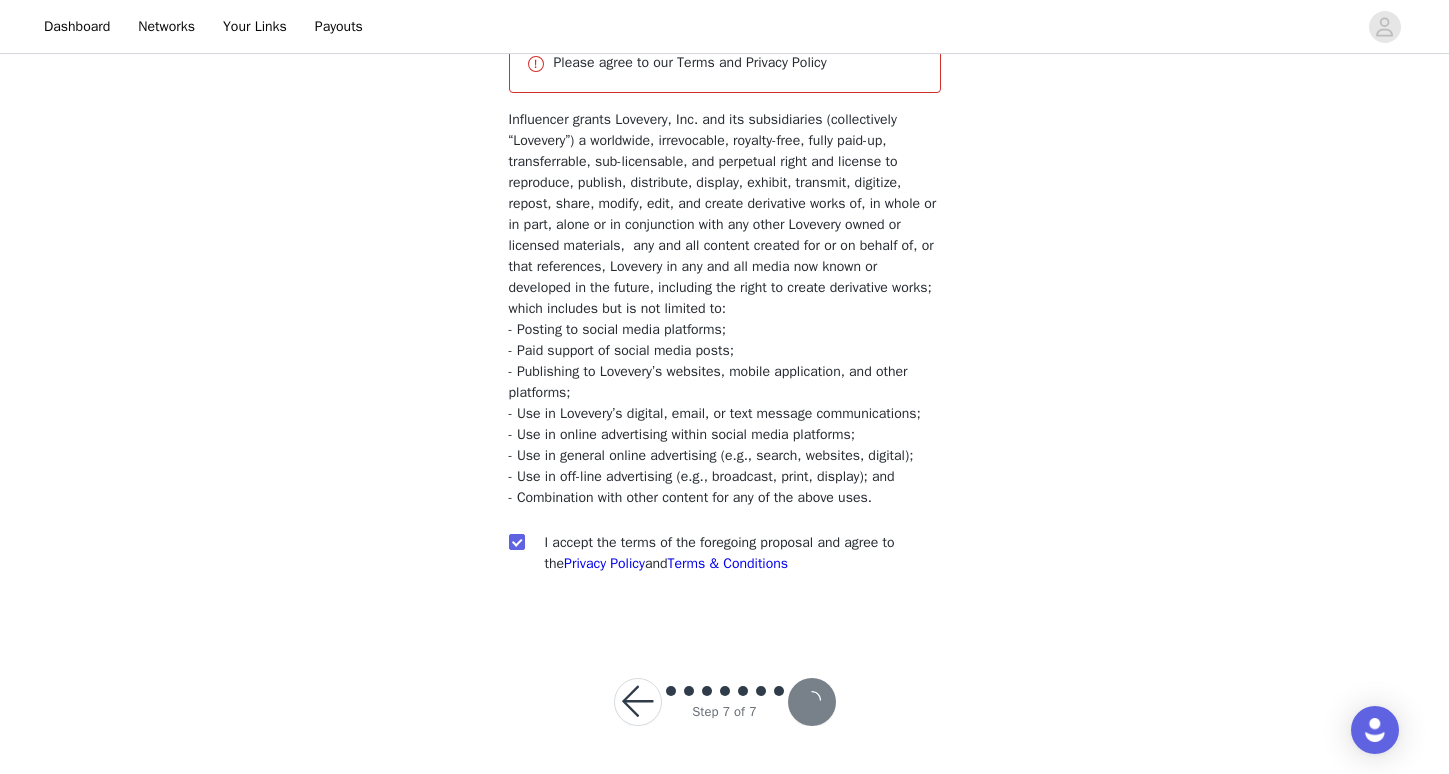 scroll, scrollTop: 190, scrollLeft: 0, axis: vertical 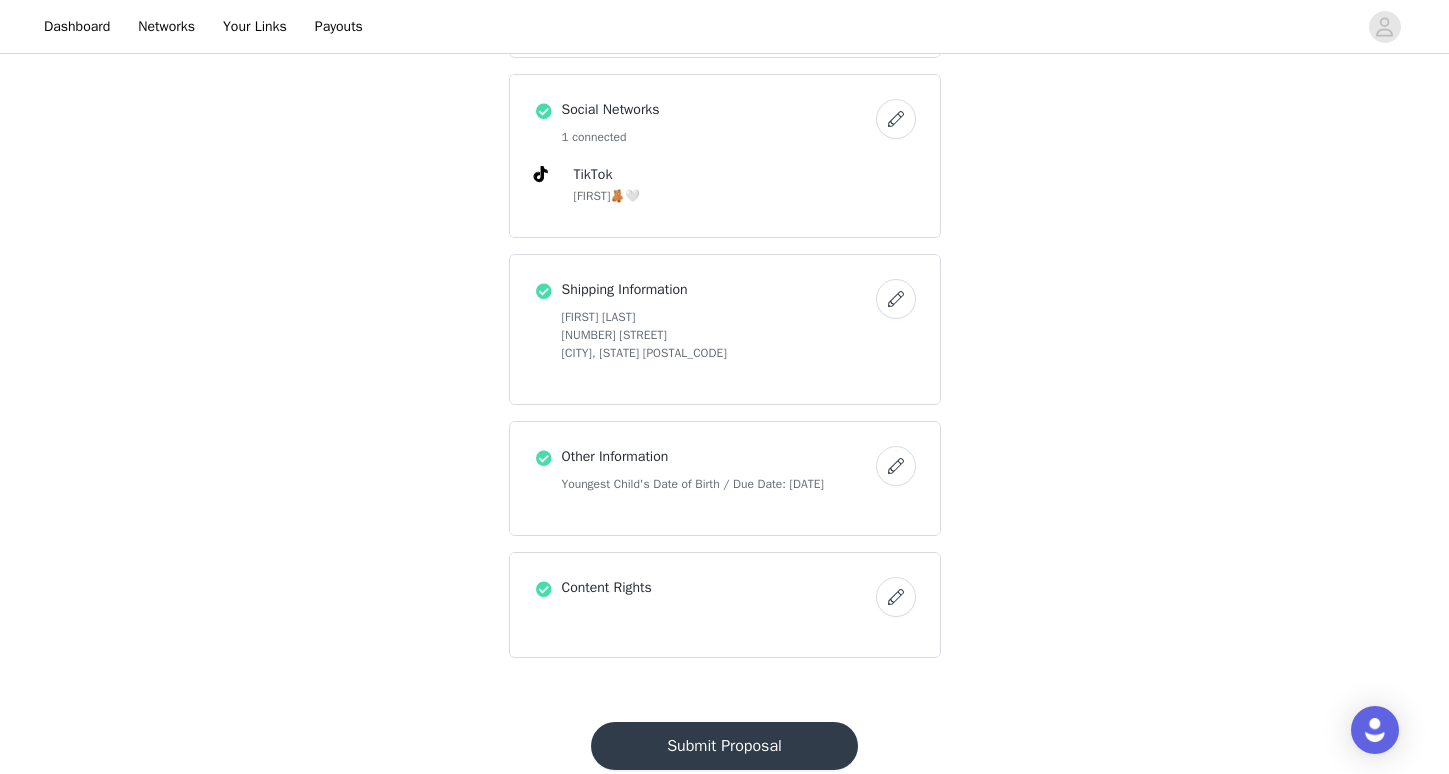 click on "Submit Proposal" at bounding box center (724, 746) 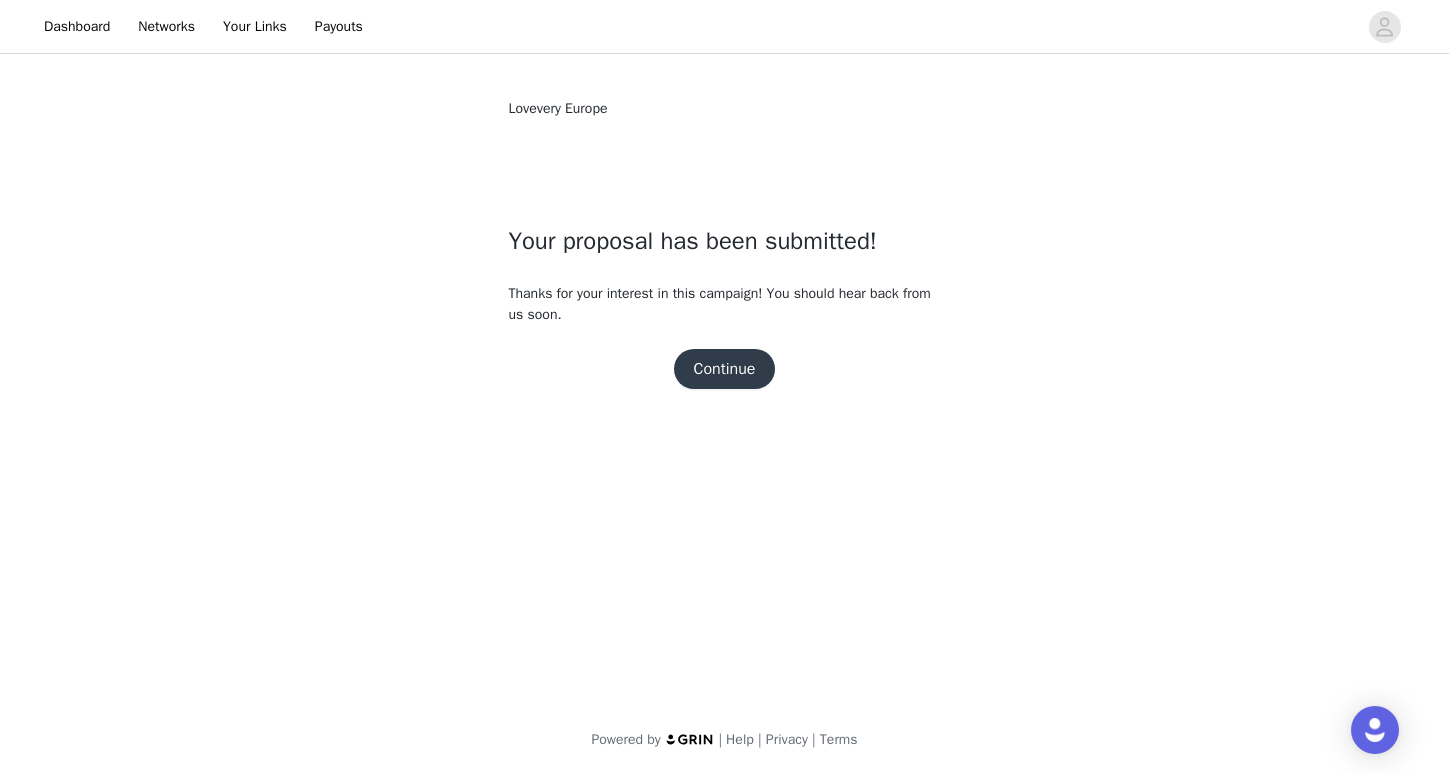 scroll, scrollTop: 0, scrollLeft: 0, axis: both 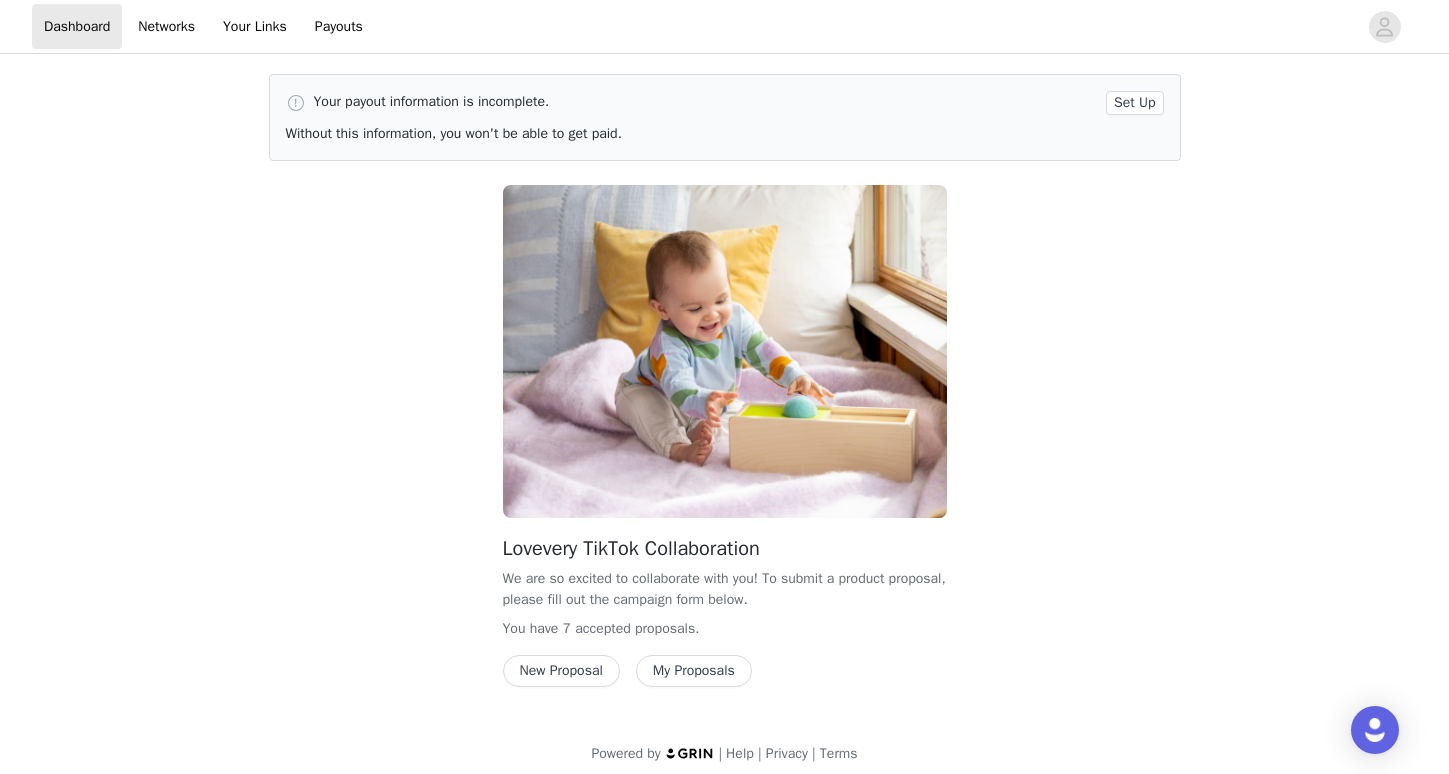 click on "Set Up" at bounding box center [1134, 103] 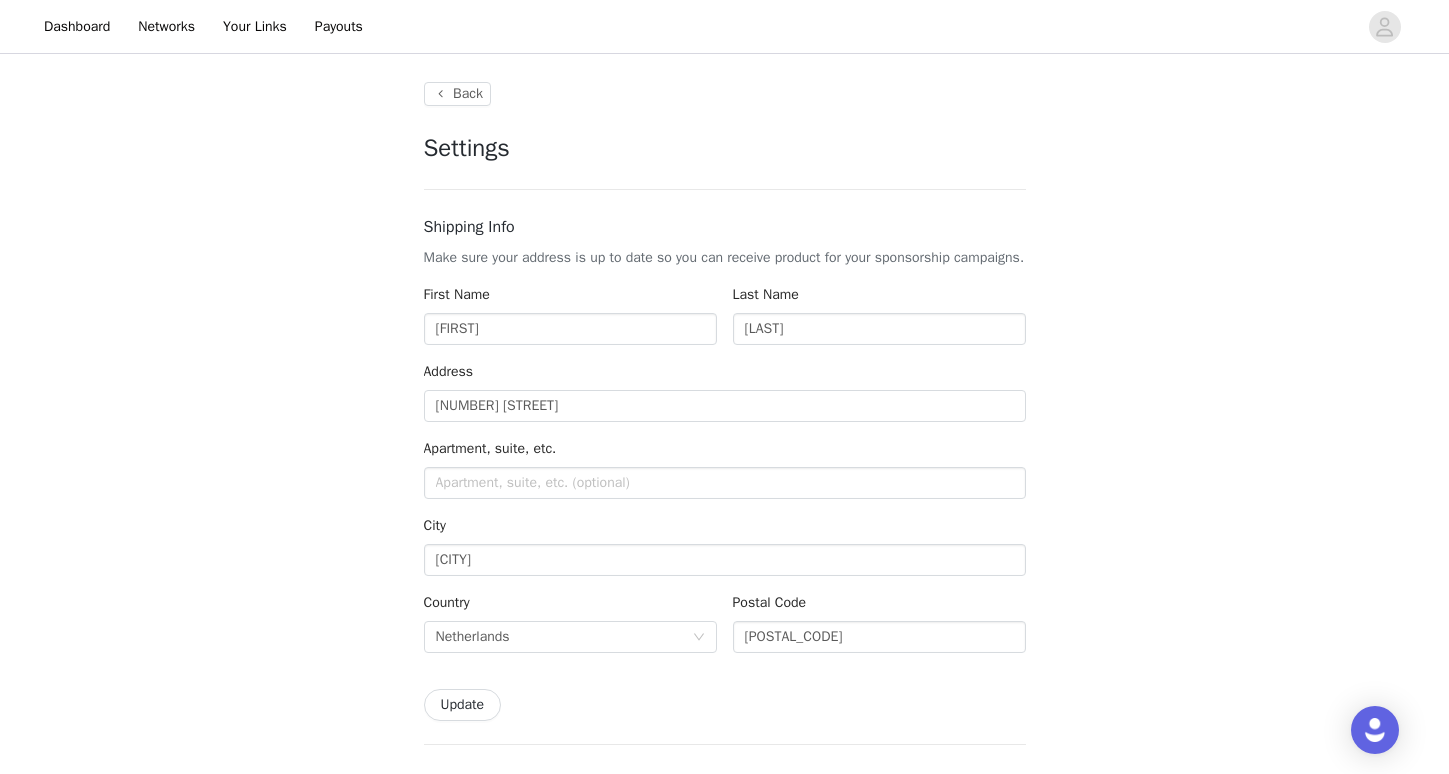 type on "+1 (United States)" 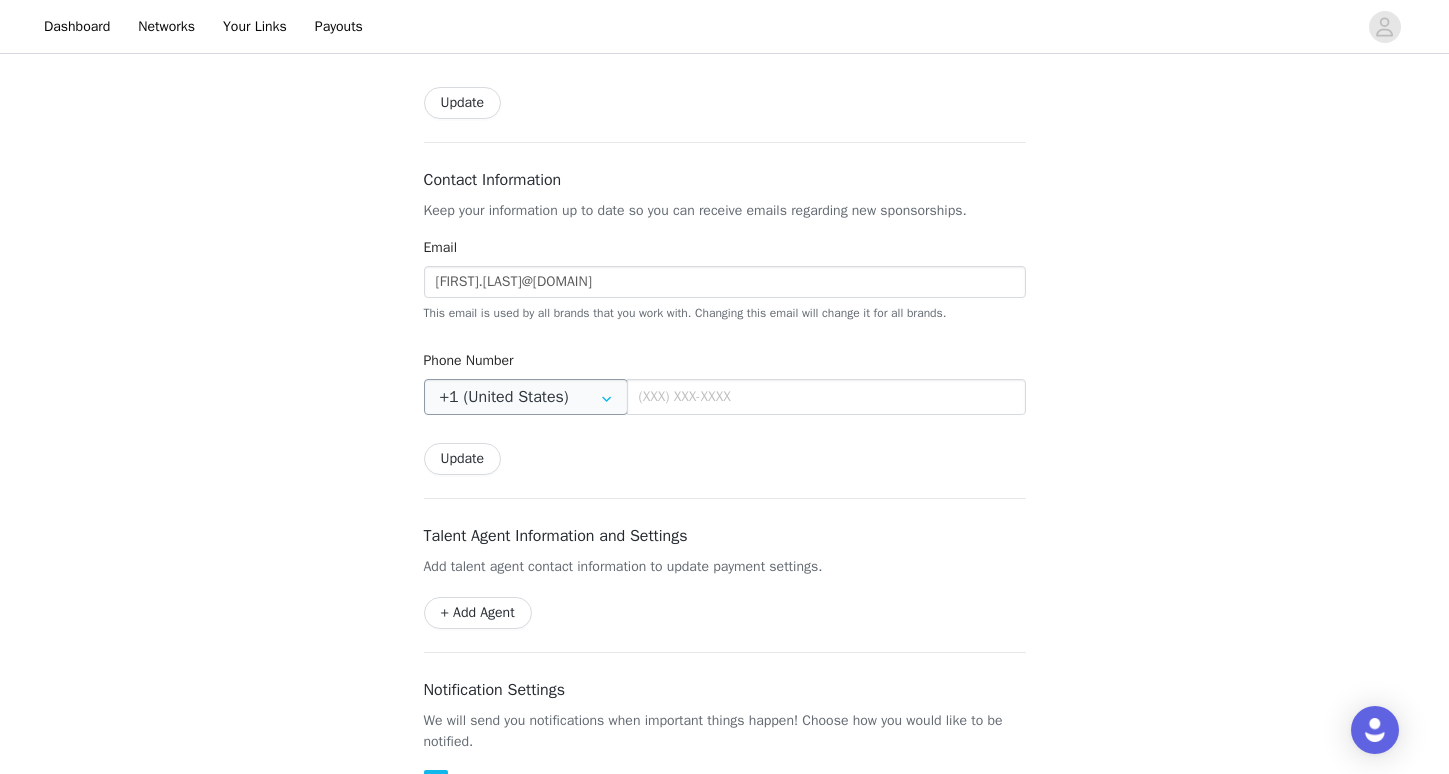 scroll, scrollTop: 609, scrollLeft: 0, axis: vertical 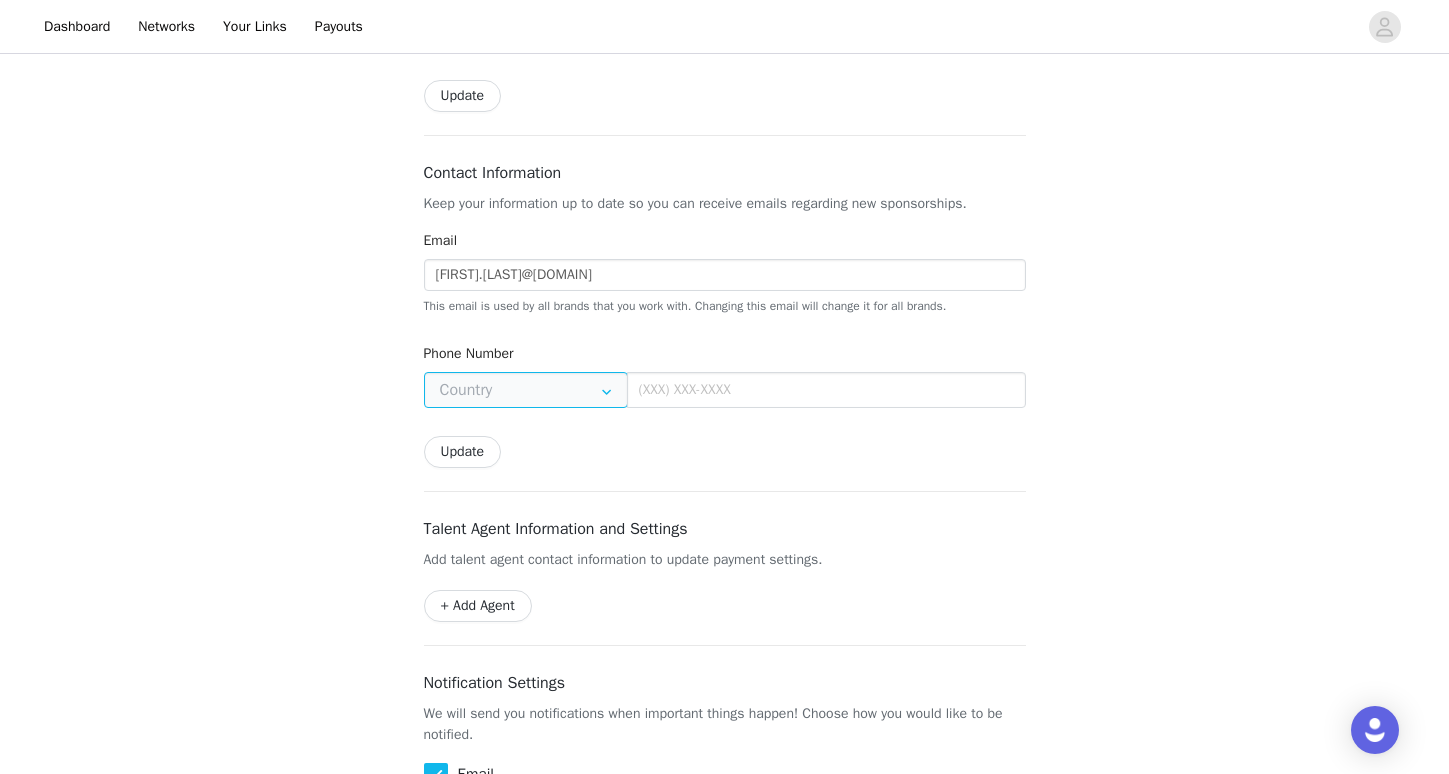 click at bounding box center [526, 390] 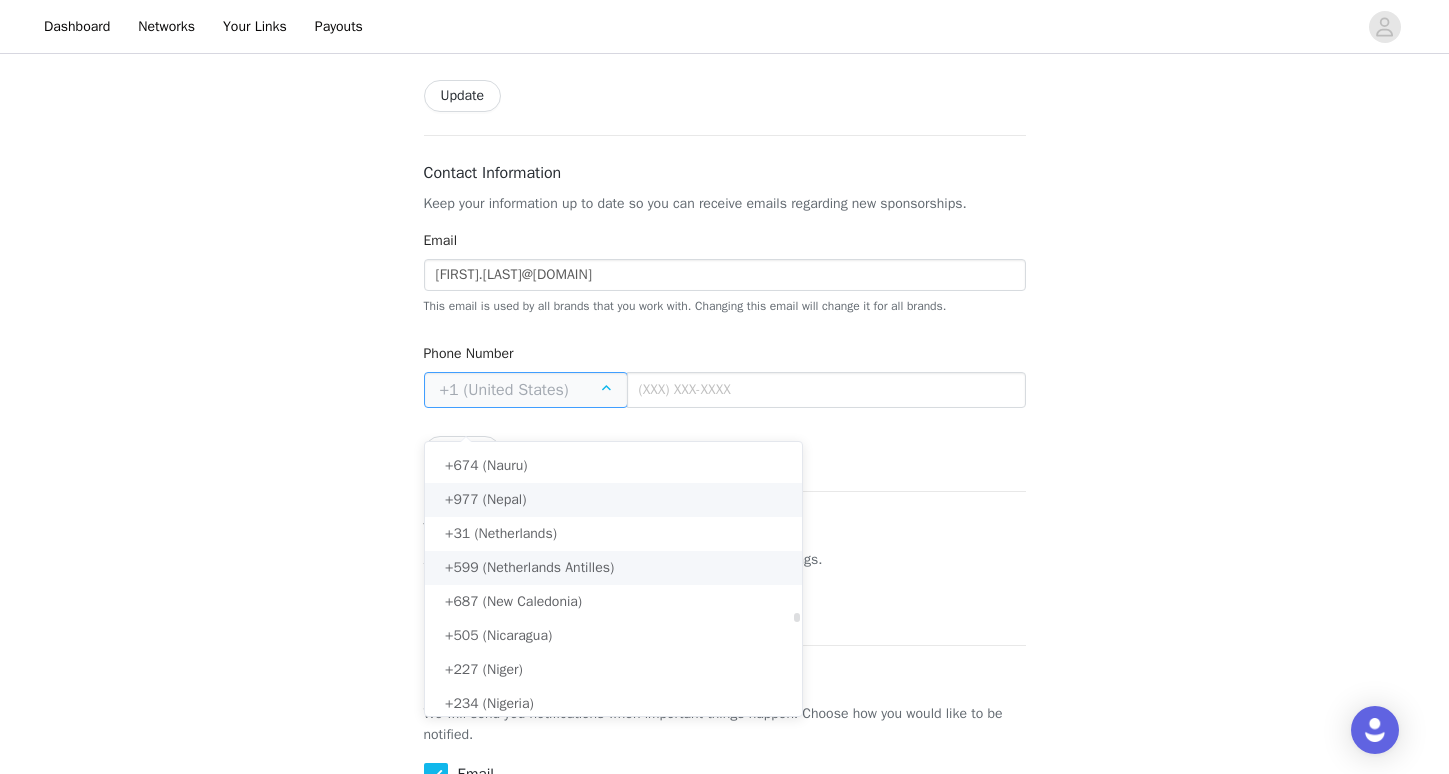 scroll, scrollTop: 5106, scrollLeft: 0, axis: vertical 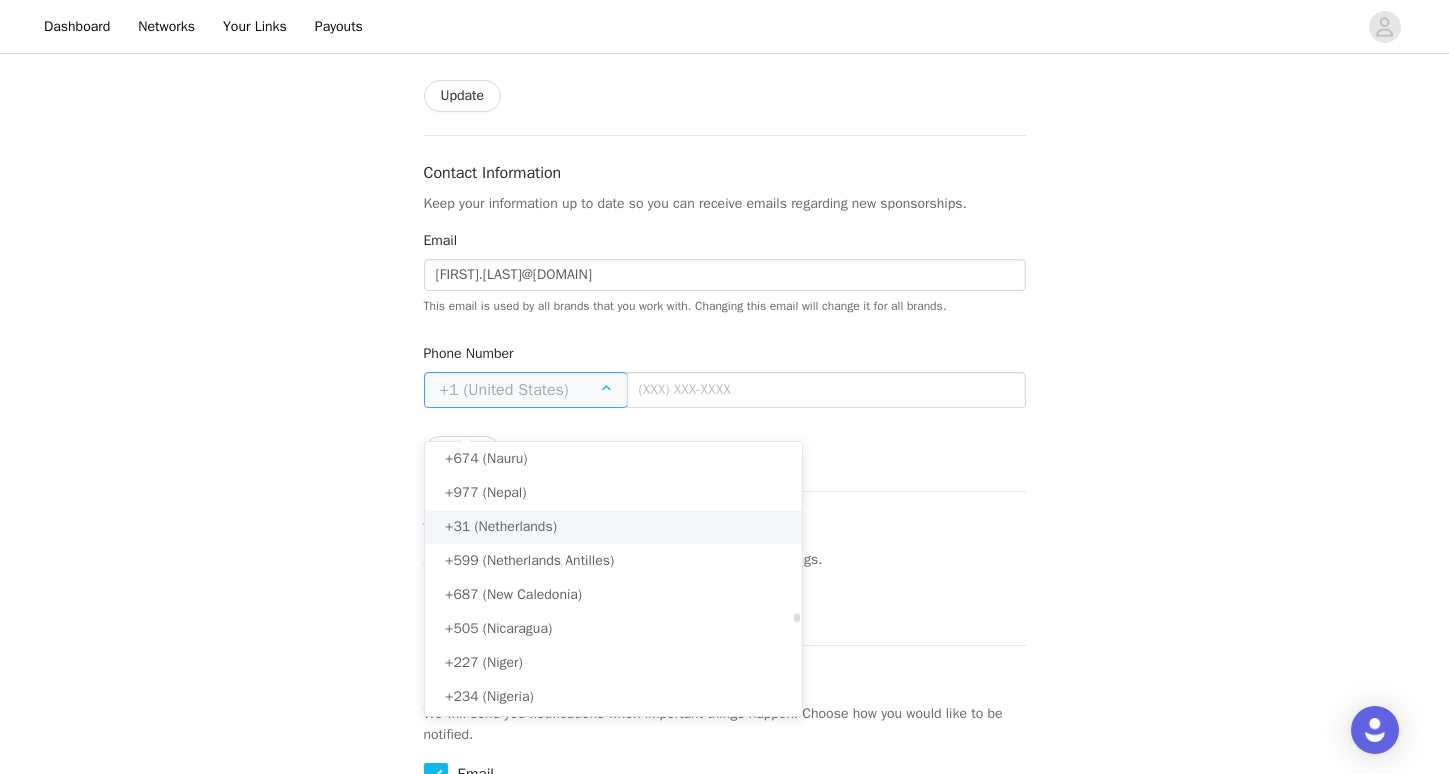 click on "+31 (Netherlands)" at bounding box center [501, 526] 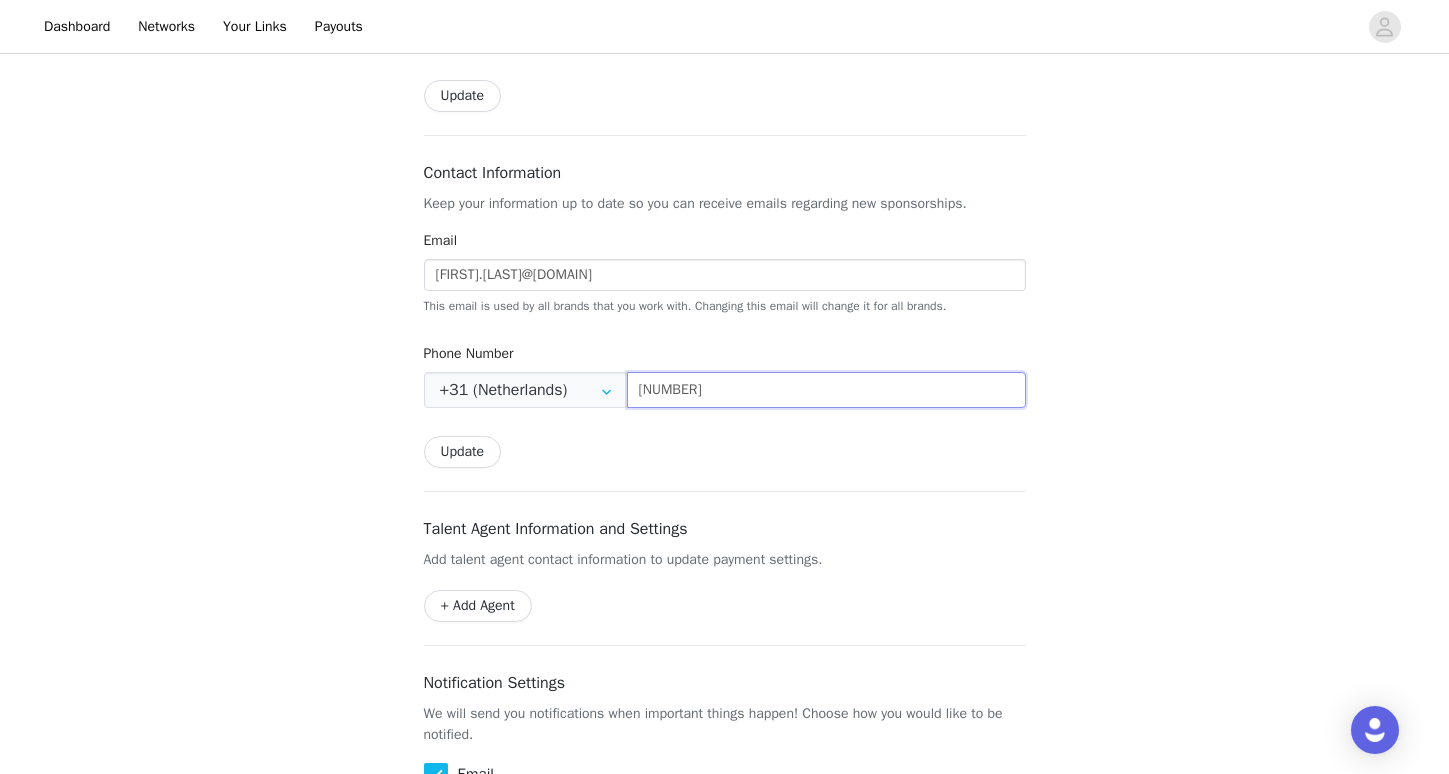type on "[NUMBER]" 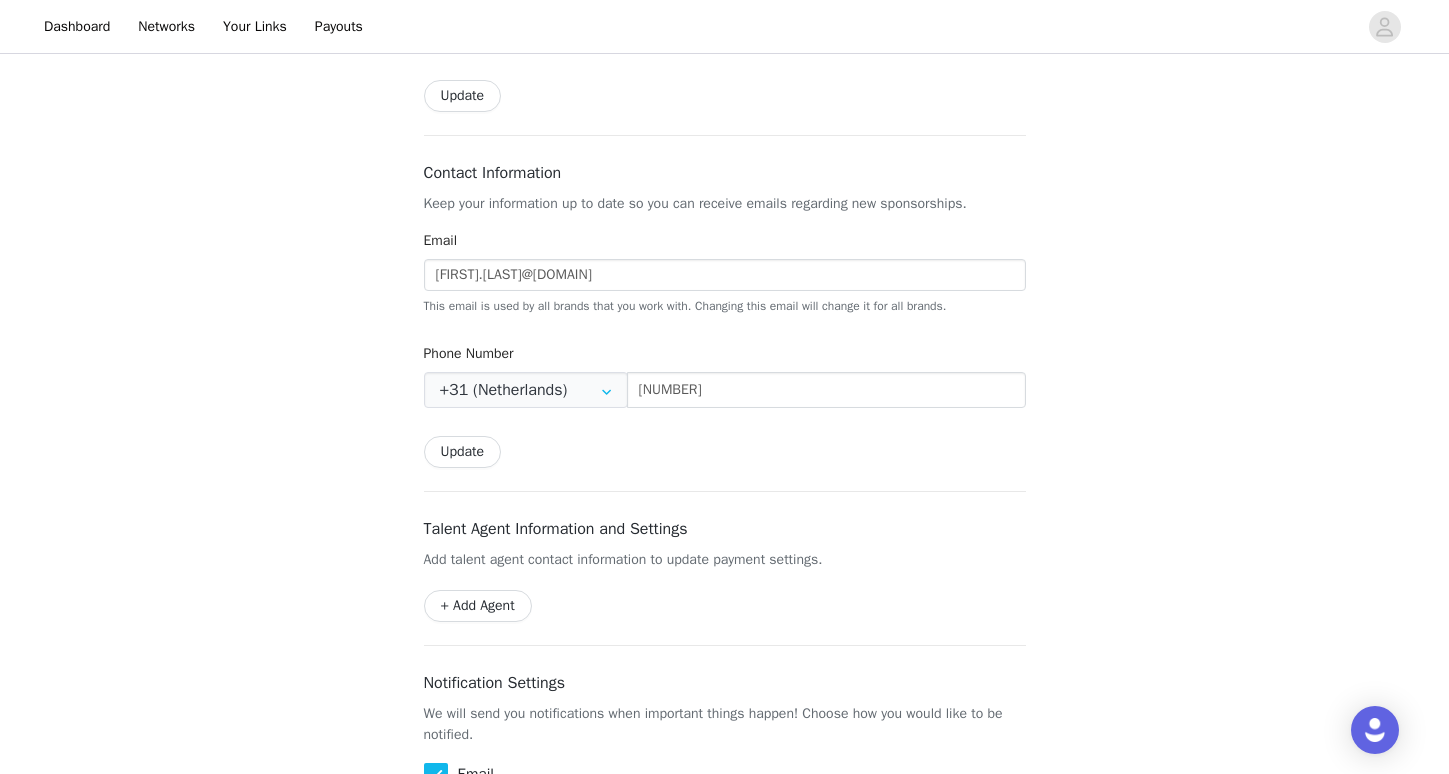 click on "Update" at bounding box center [463, 452] 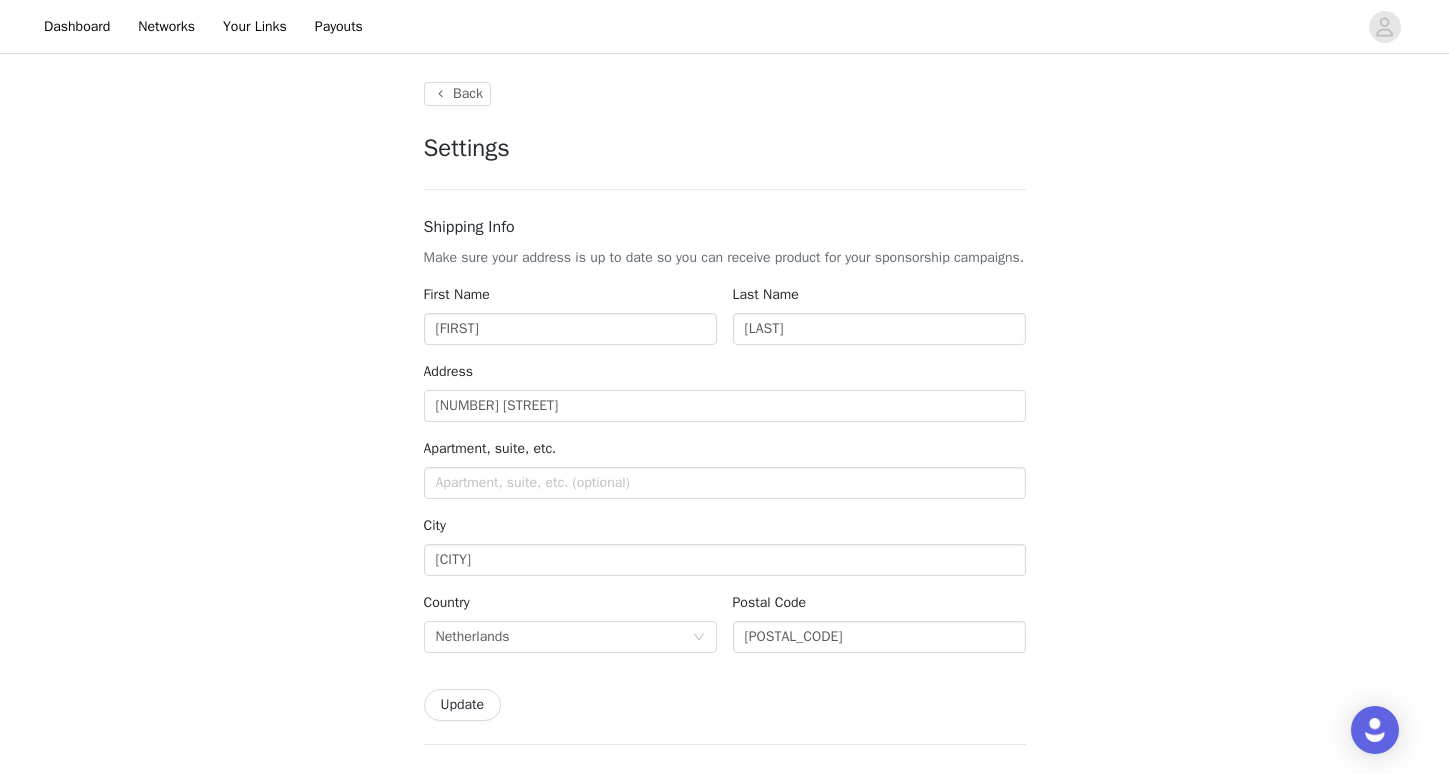 scroll, scrollTop: 0, scrollLeft: 0, axis: both 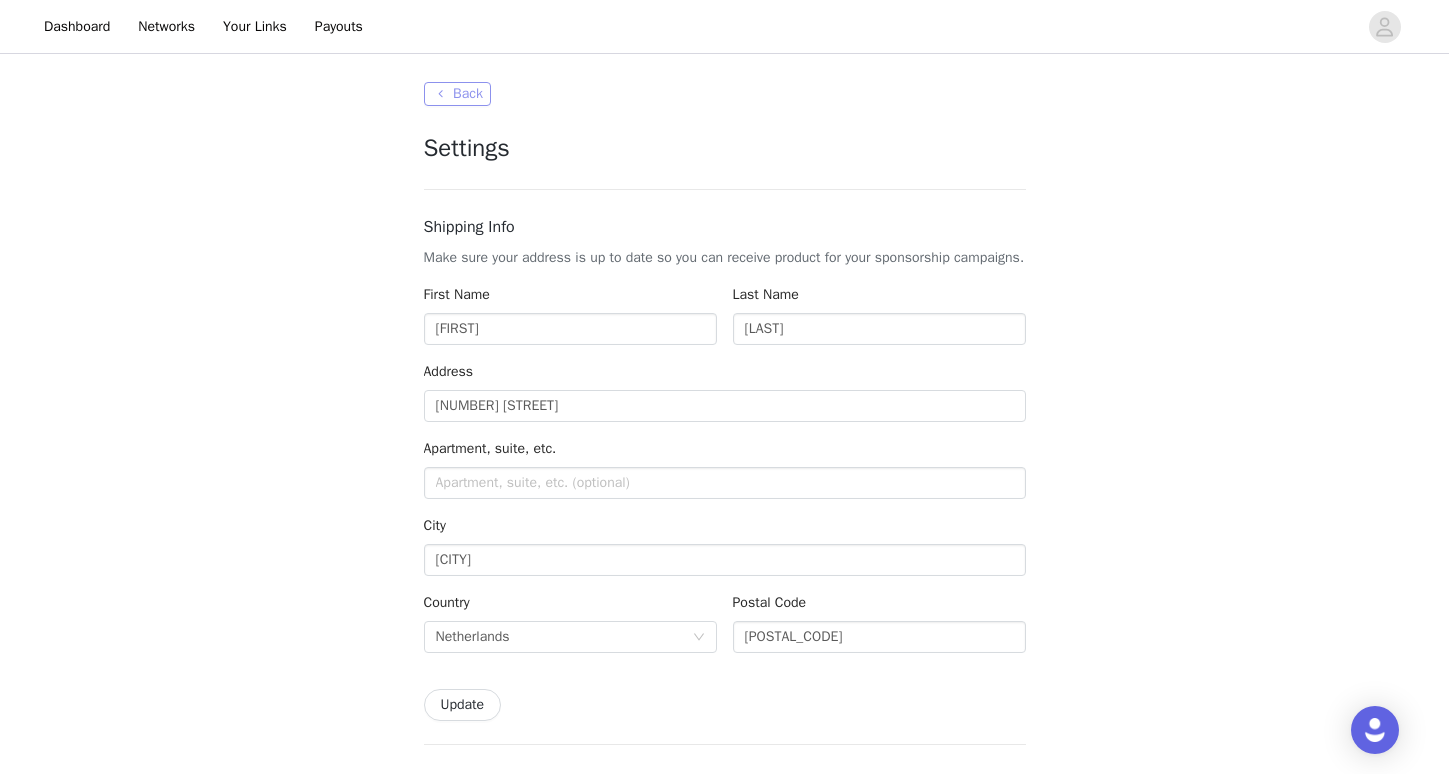 click on "Back" at bounding box center [457, 94] 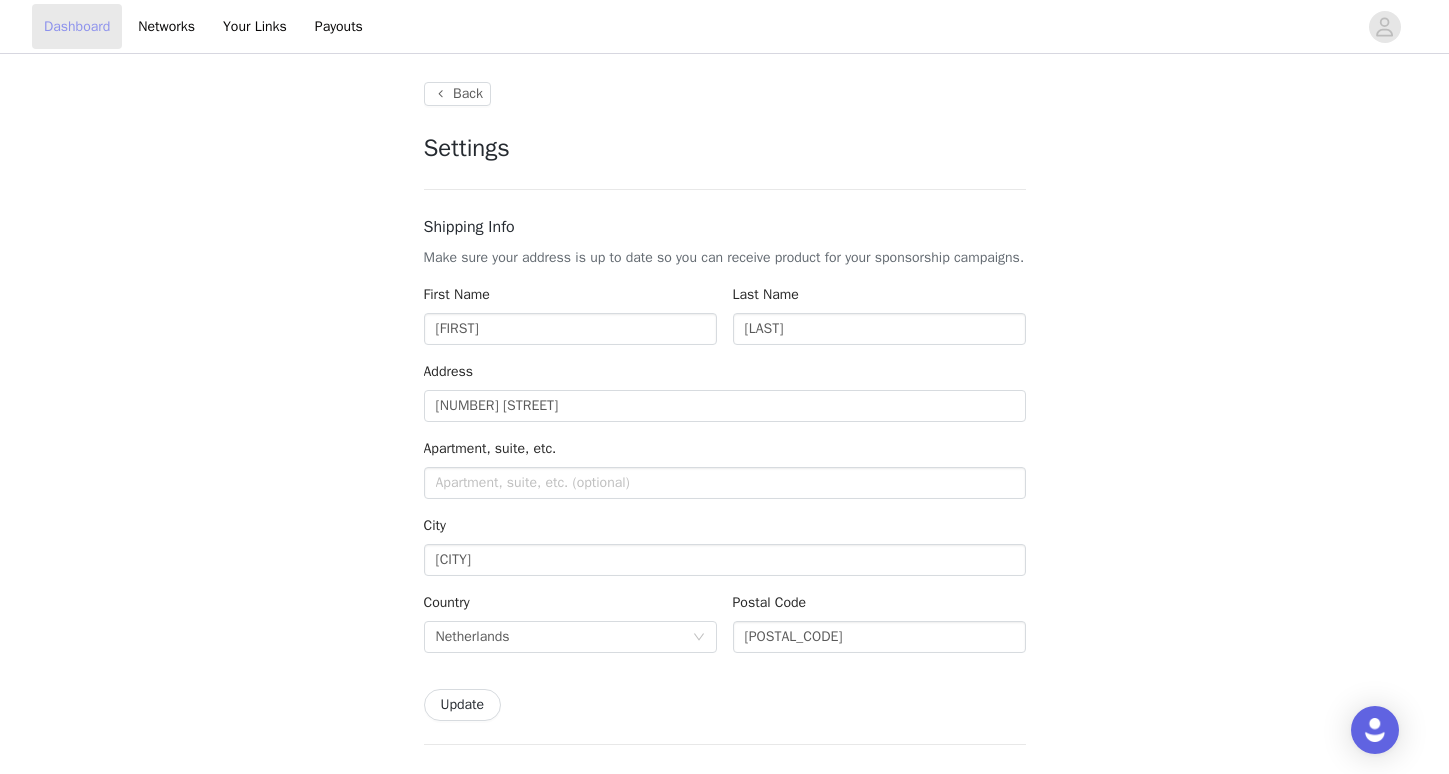 click on "Dashboard" at bounding box center (77, 26) 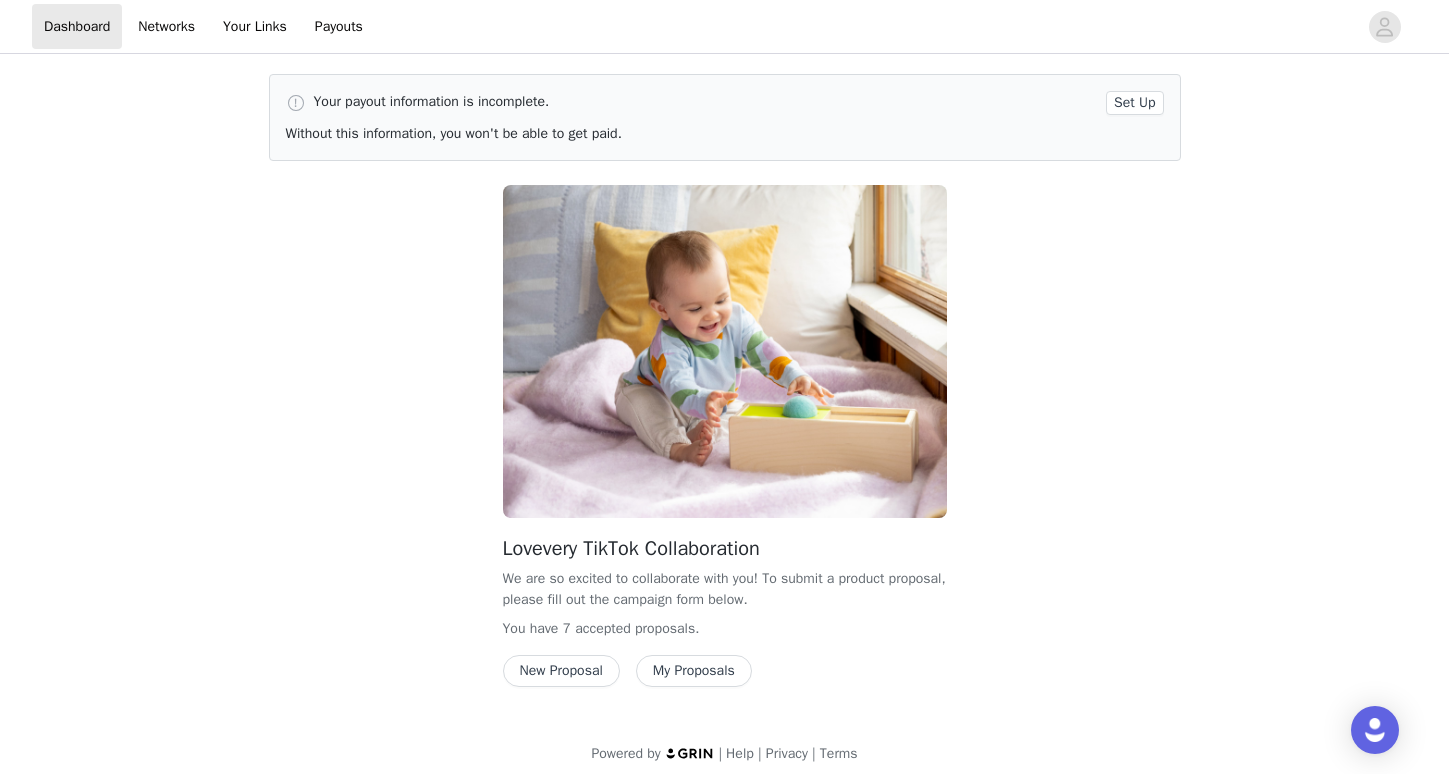 click on "Set Up" at bounding box center (1134, 103) 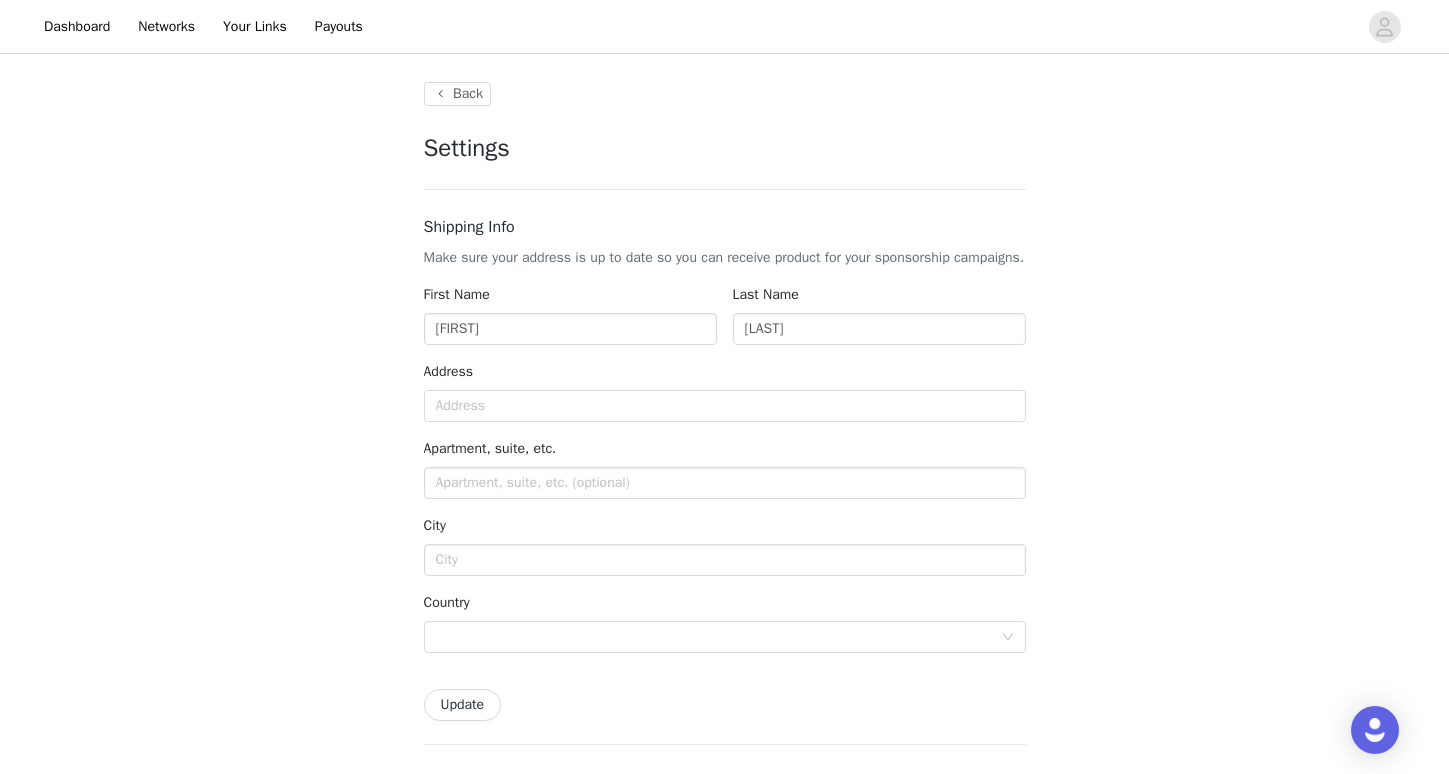 type on "+1 (United States)" 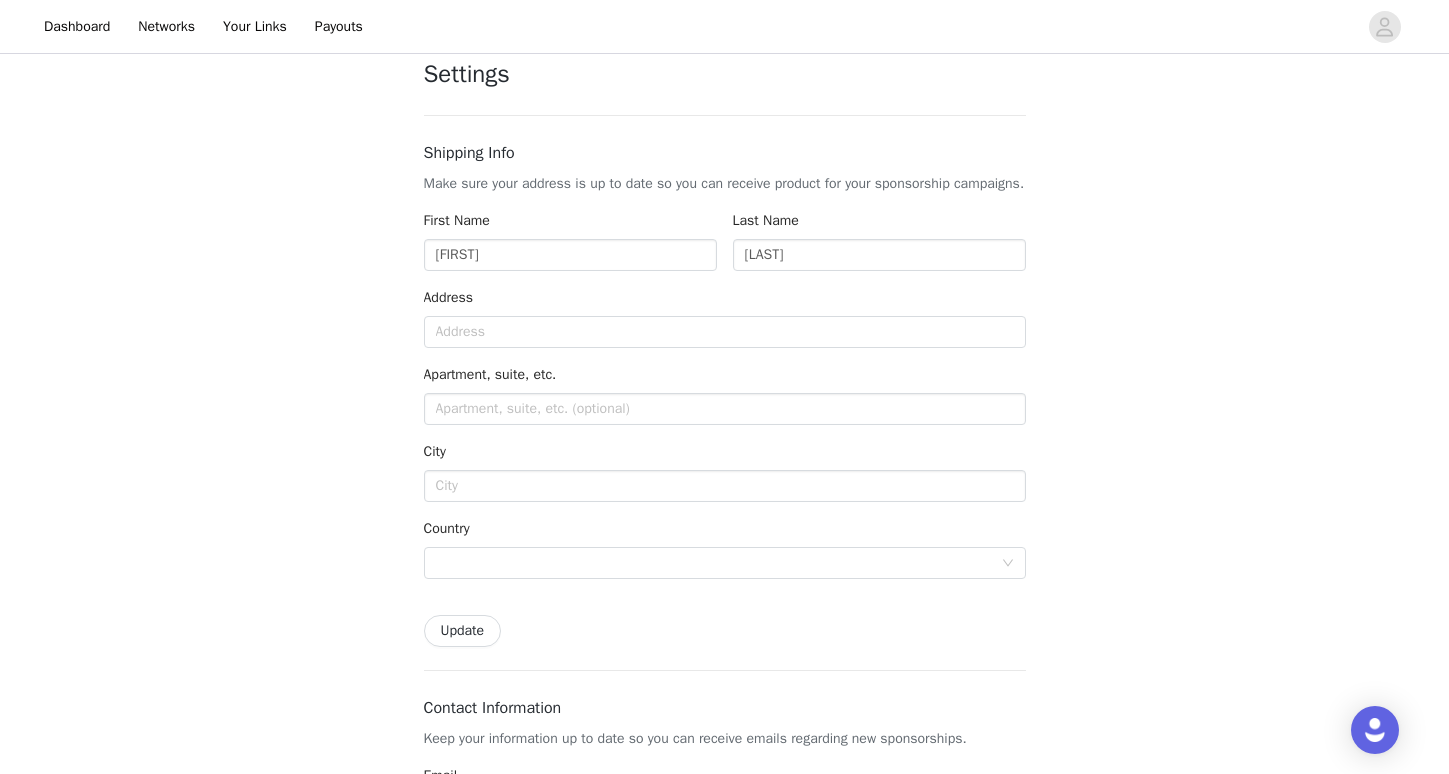 scroll, scrollTop: 50, scrollLeft: 0, axis: vertical 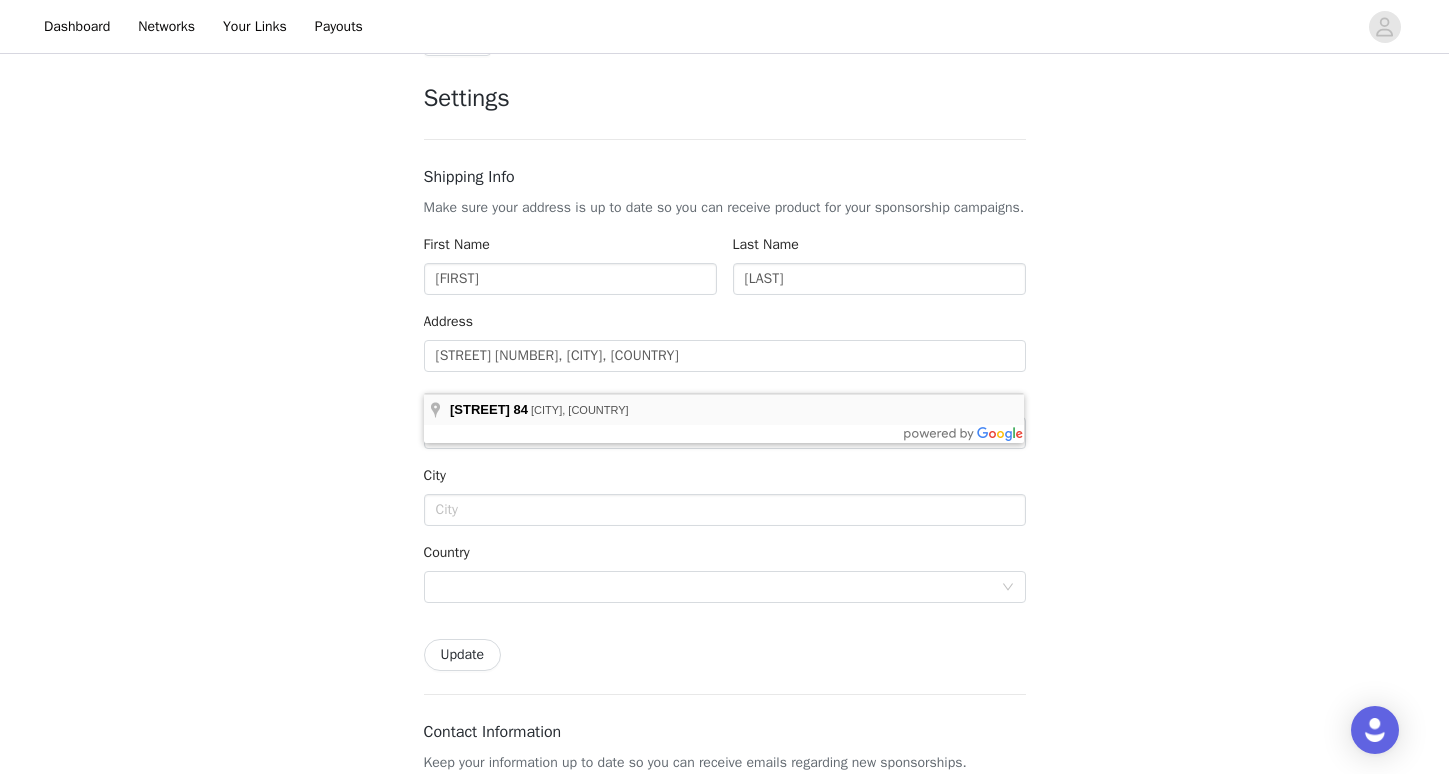type on "[NUMBER] [STREET]" 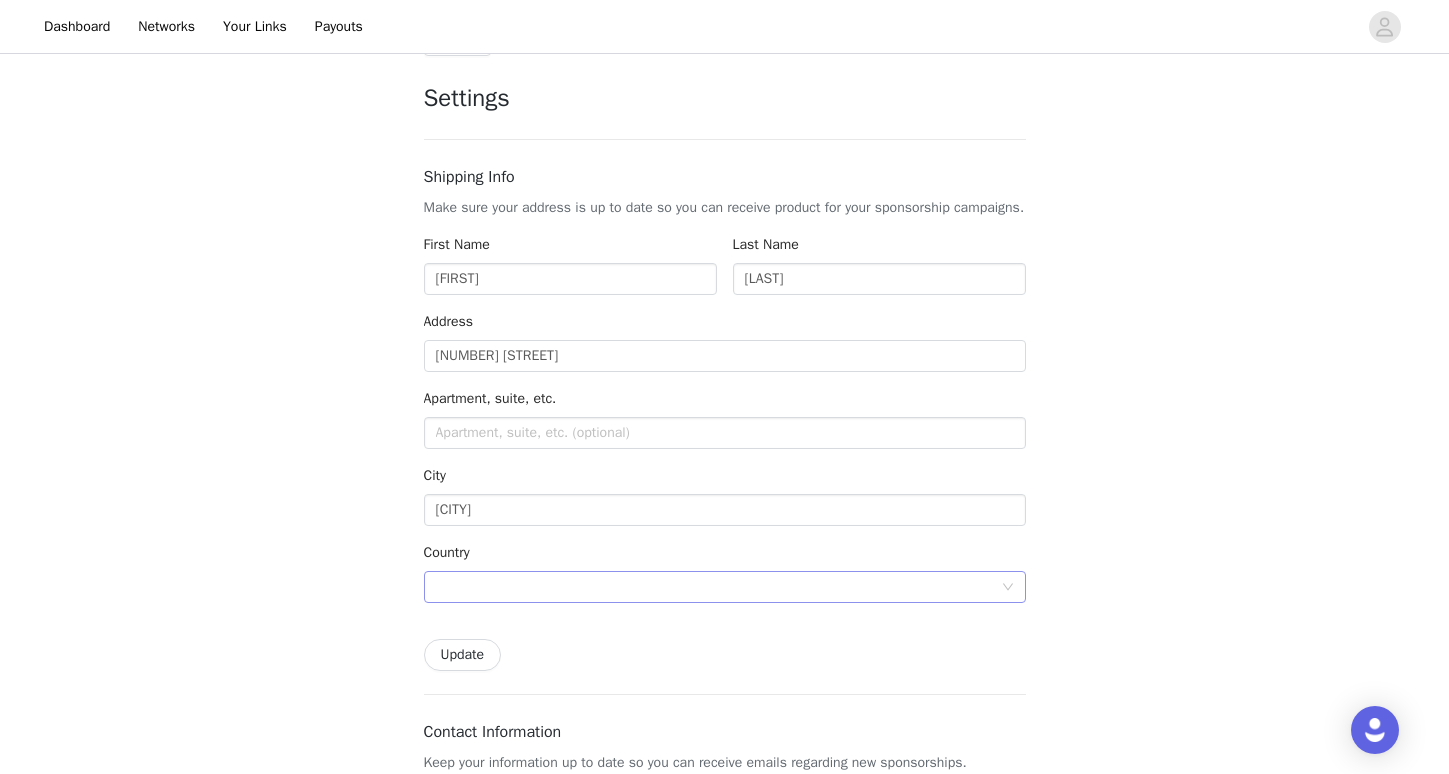 click at bounding box center (718, 587) 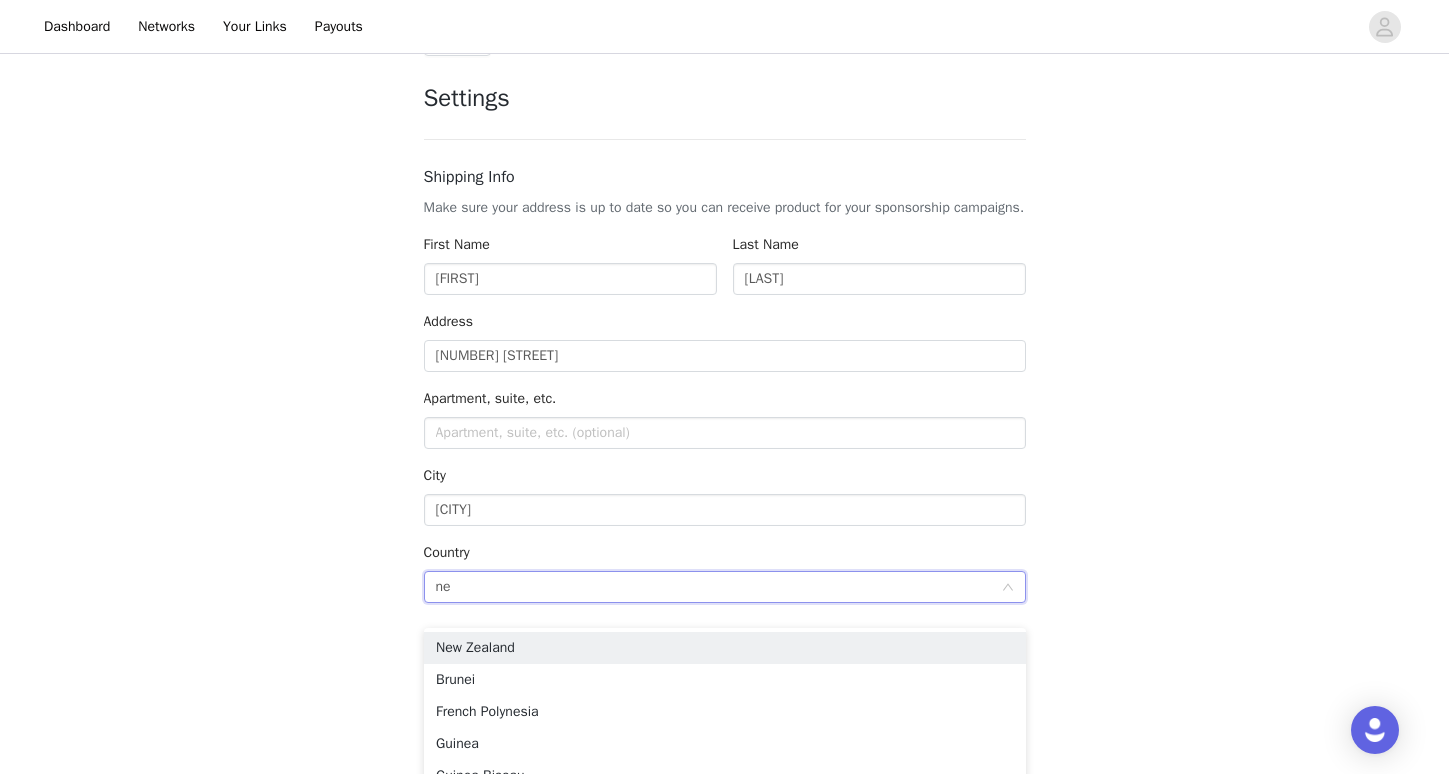 type on "net" 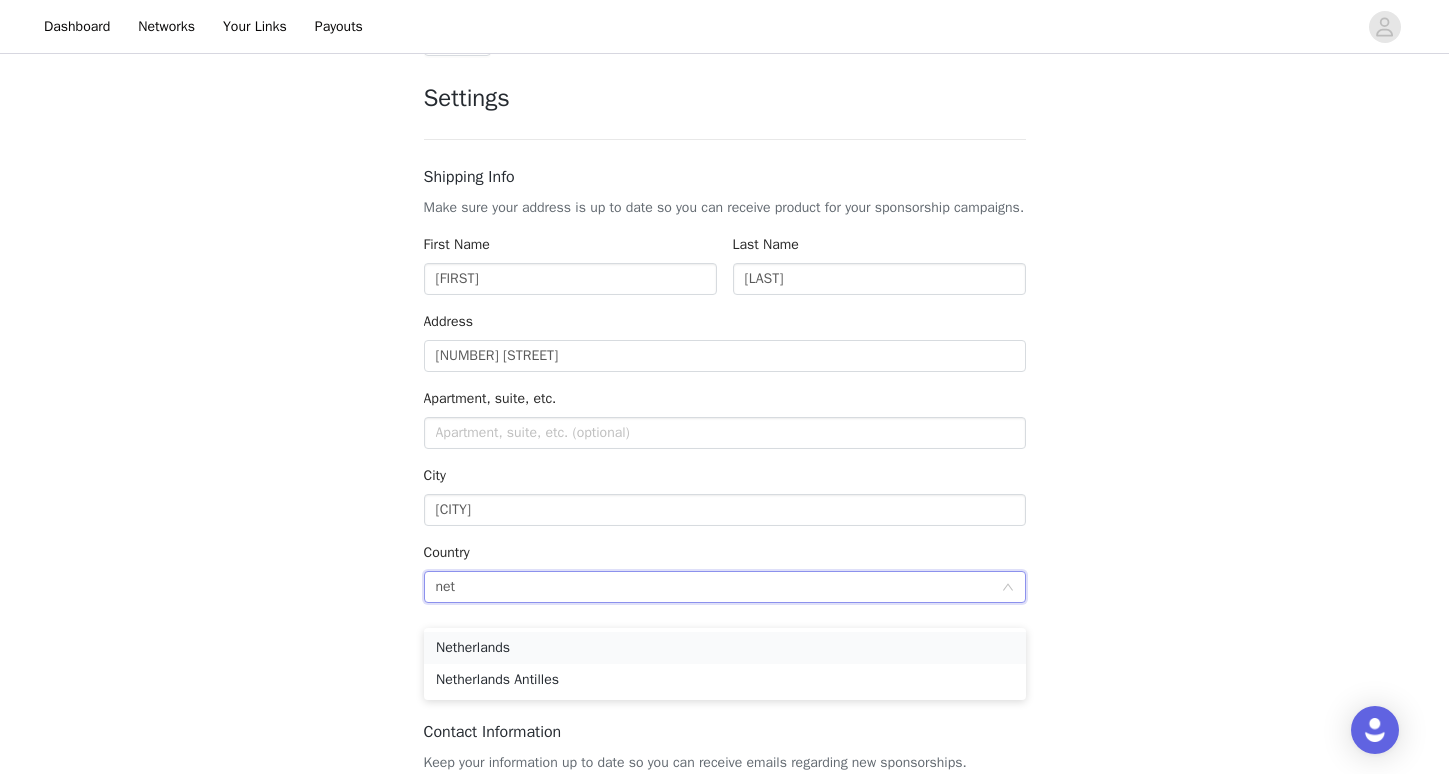 click on "Netherlands" at bounding box center (725, 648) 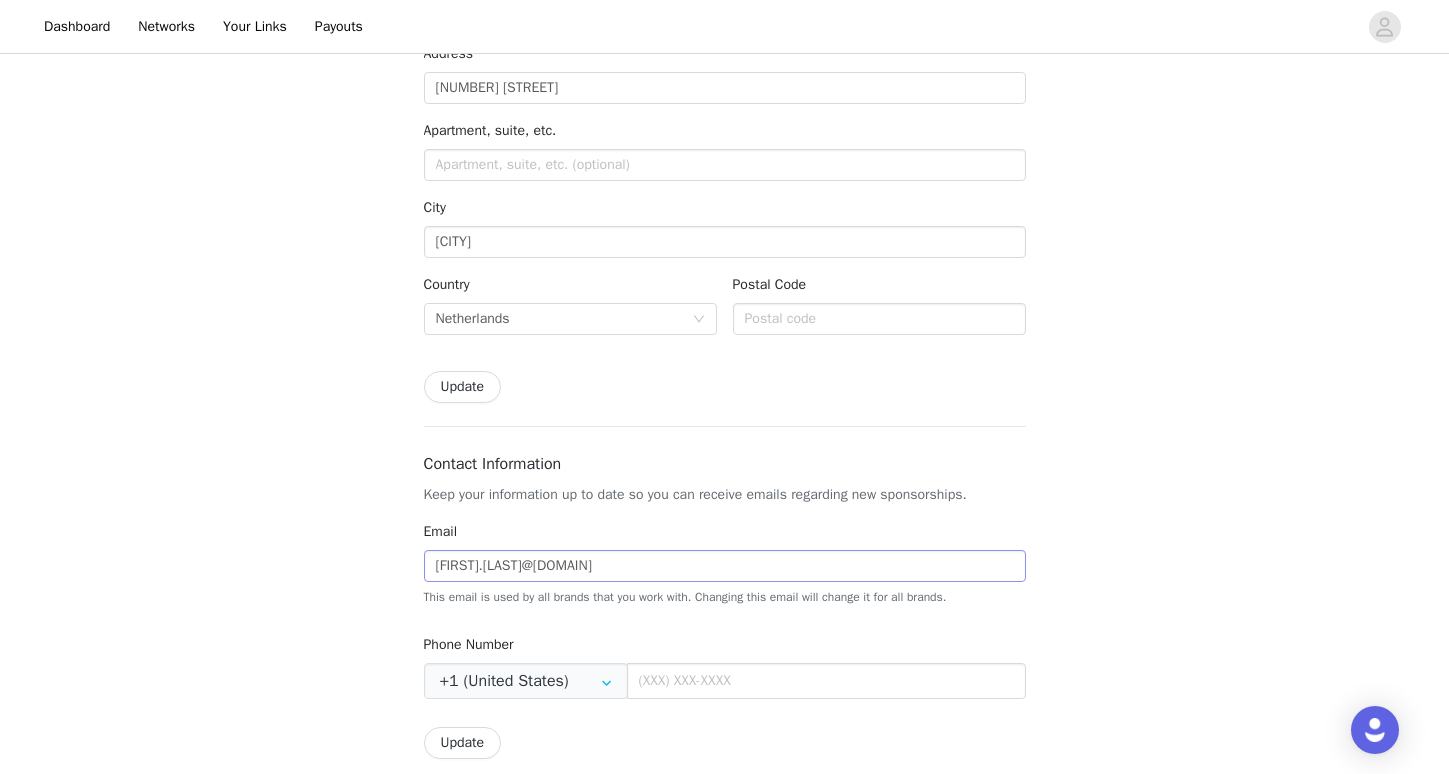 scroll, scrollTop: 333, scrollLeft: 0, axis: vertical 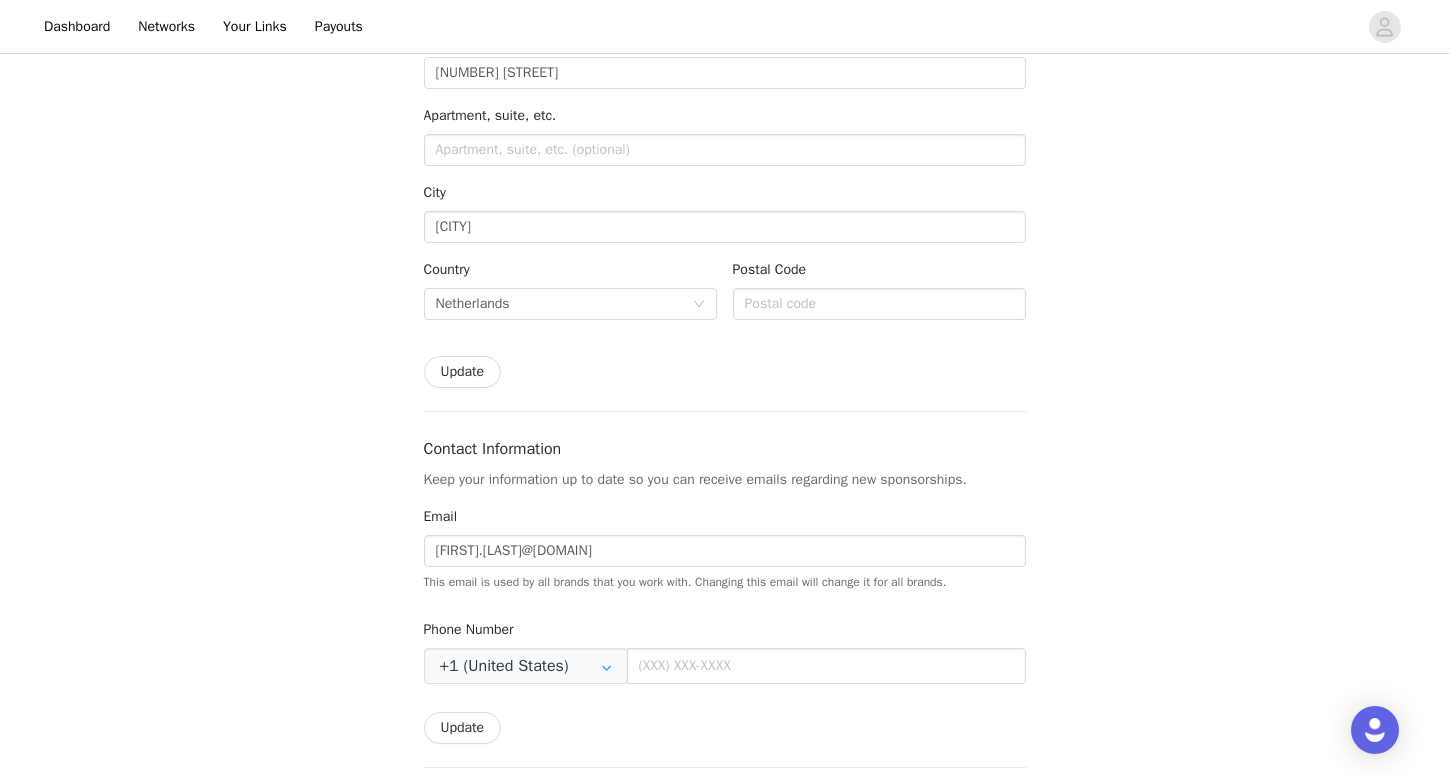 click on "Update" at bounding box center (463, 372) 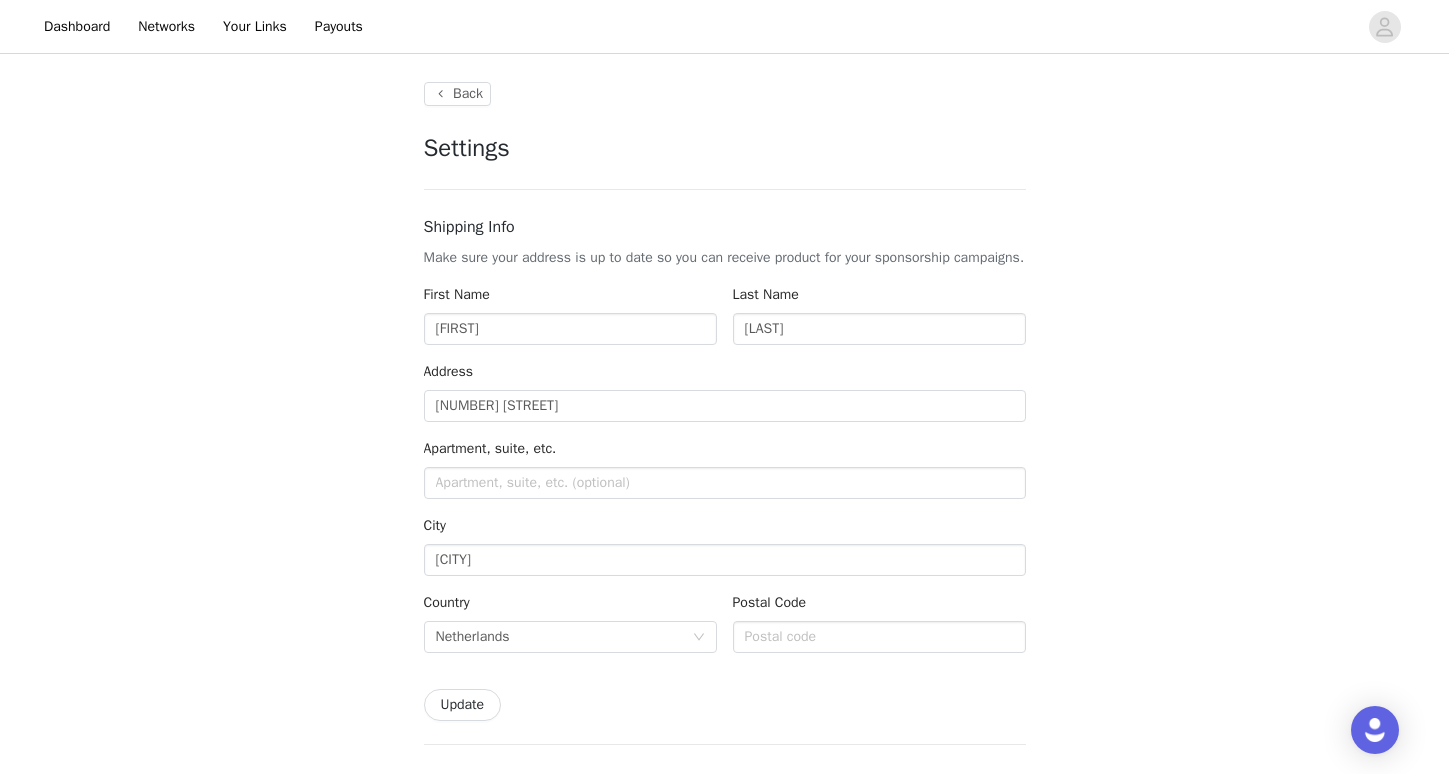 scroll, scrollTop: 0, scrollLeft: 0, axis: both 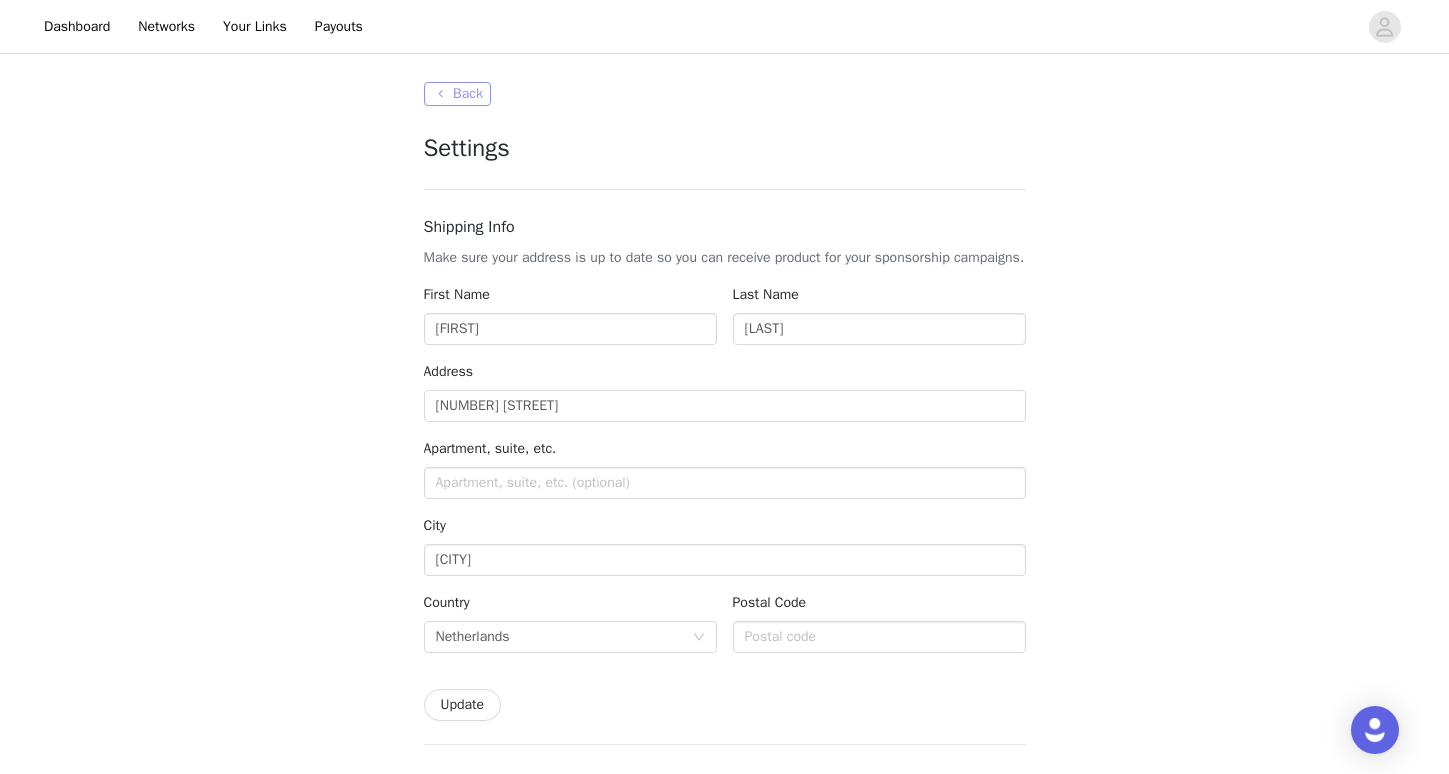 click on "Back" at bounding box center [457, 94] 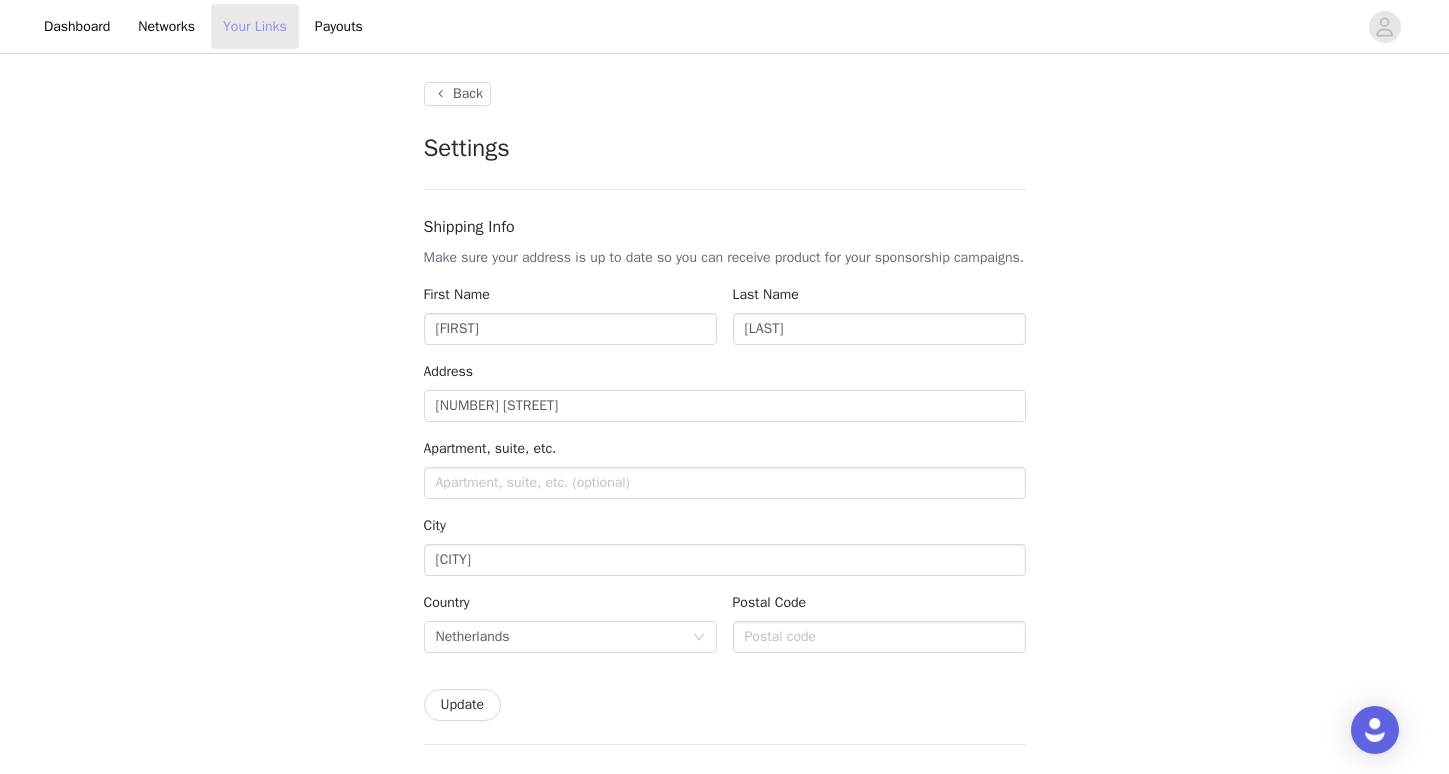 click on "Your Links" at bounding box center [255, 26] 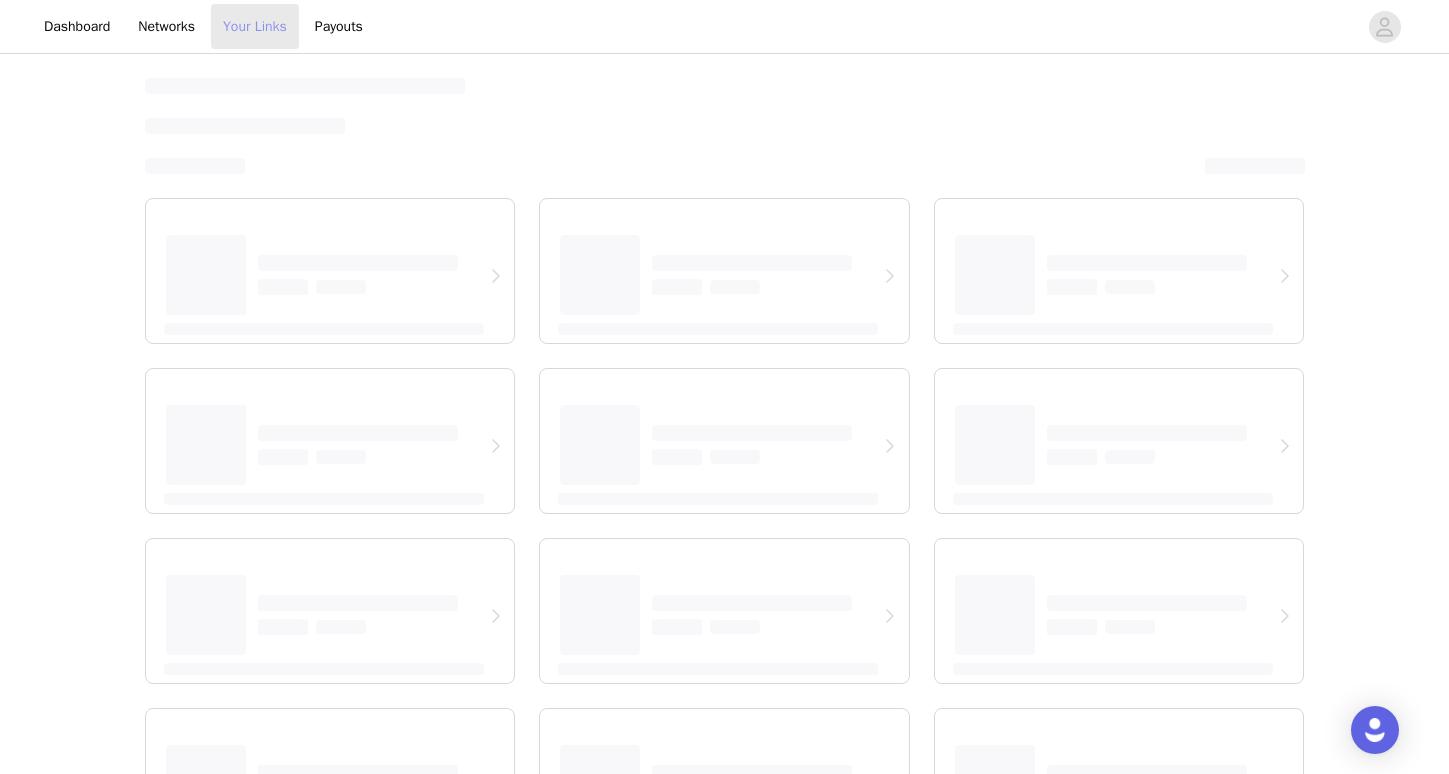 select on "12" 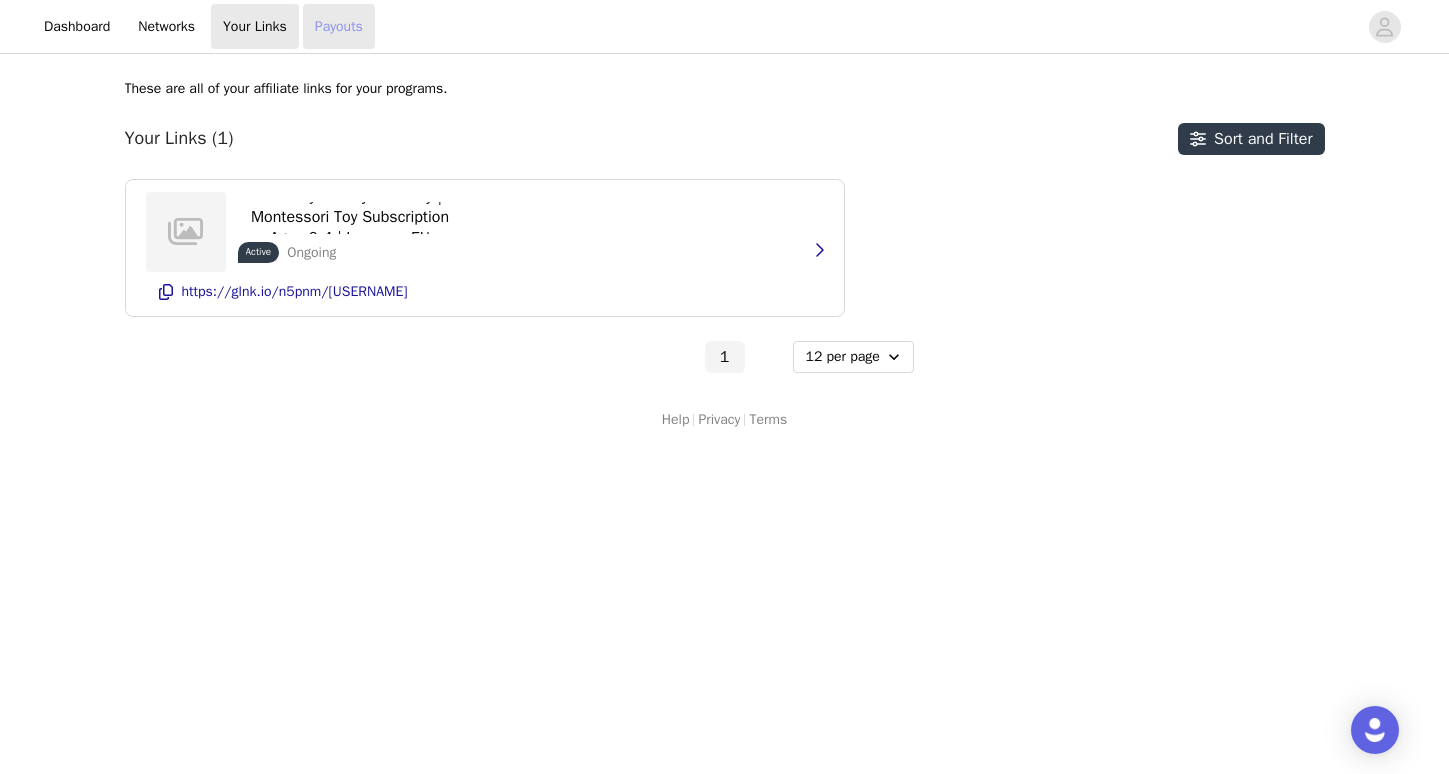click on "Payouts" at bounding box center (339, 26) 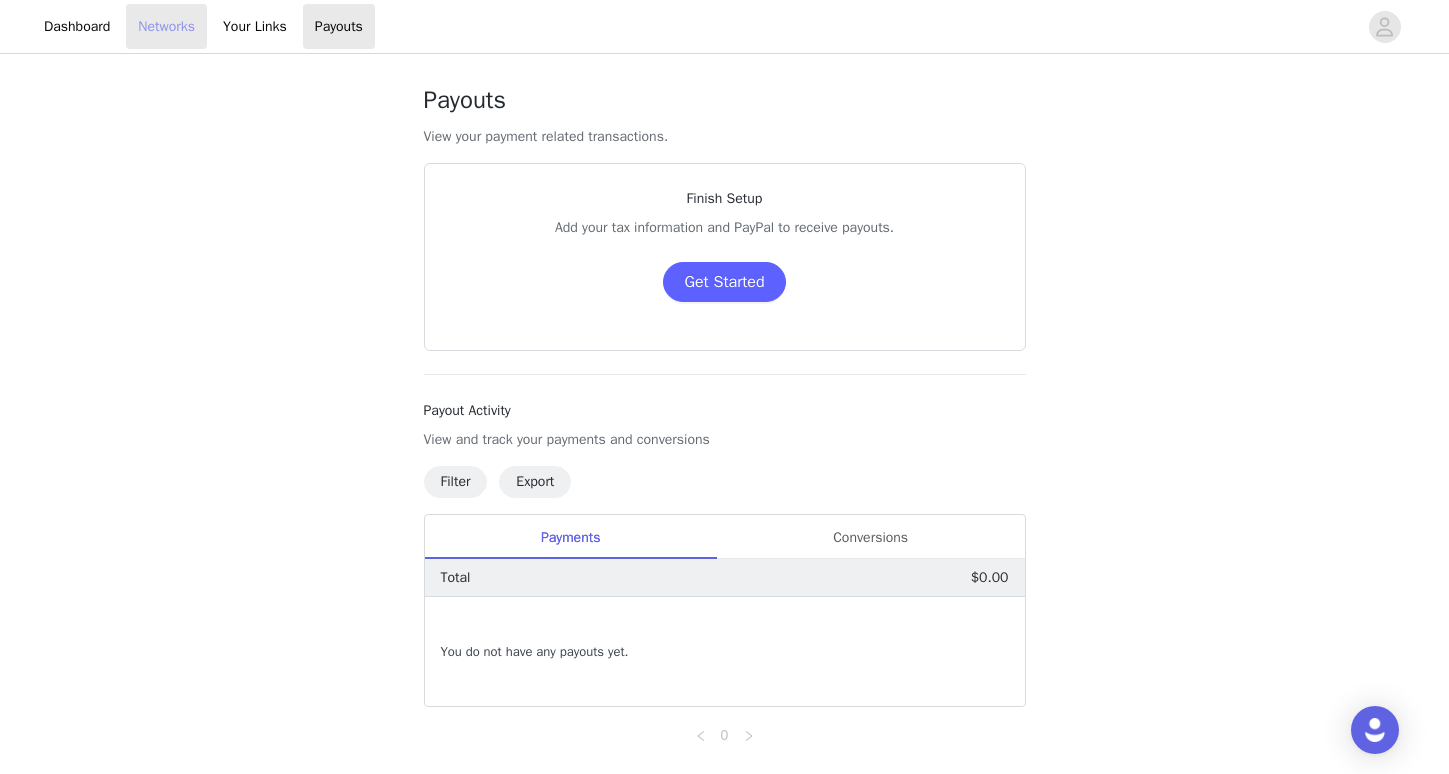 click on "Networks" at bounding box center [166, 26] 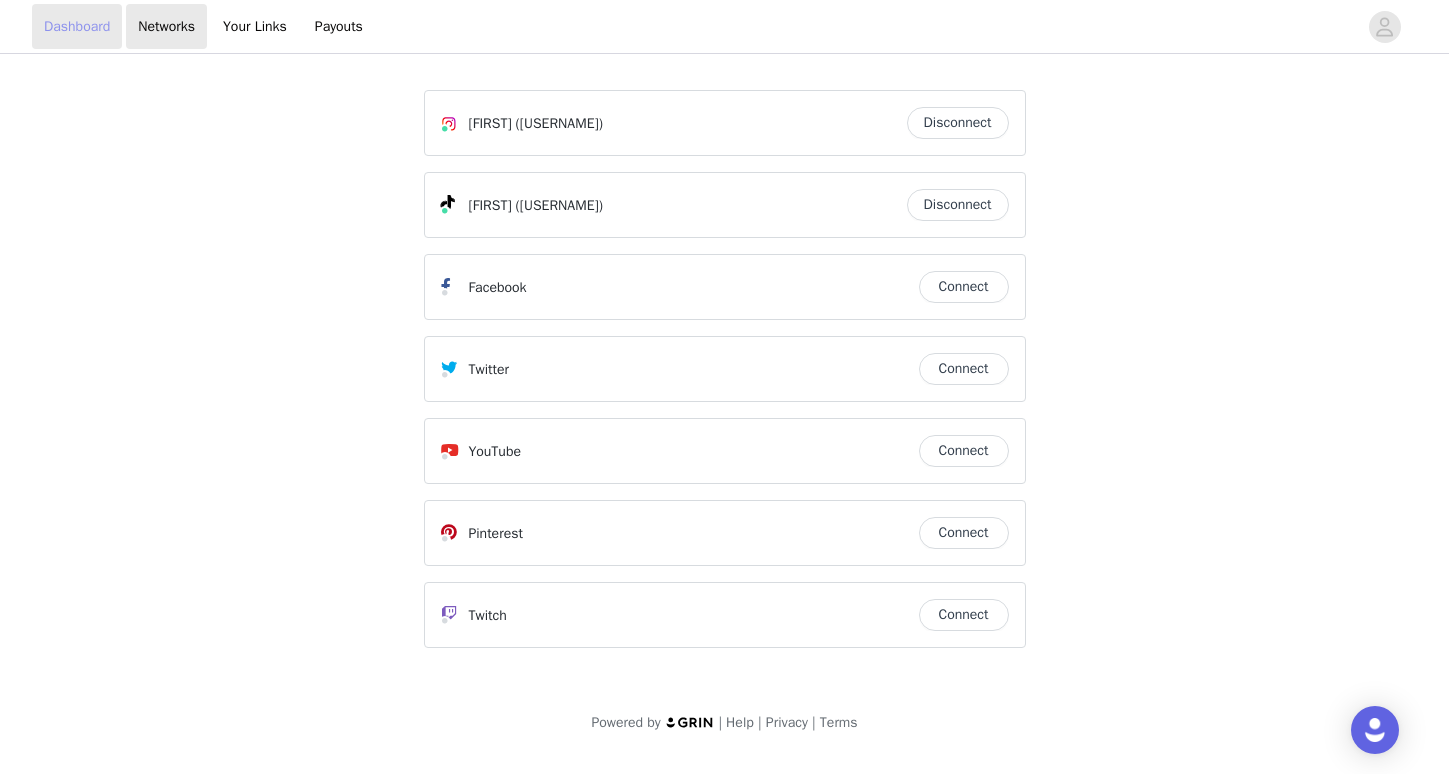 click on "Dashboard" at bounding box center (77, 26) 